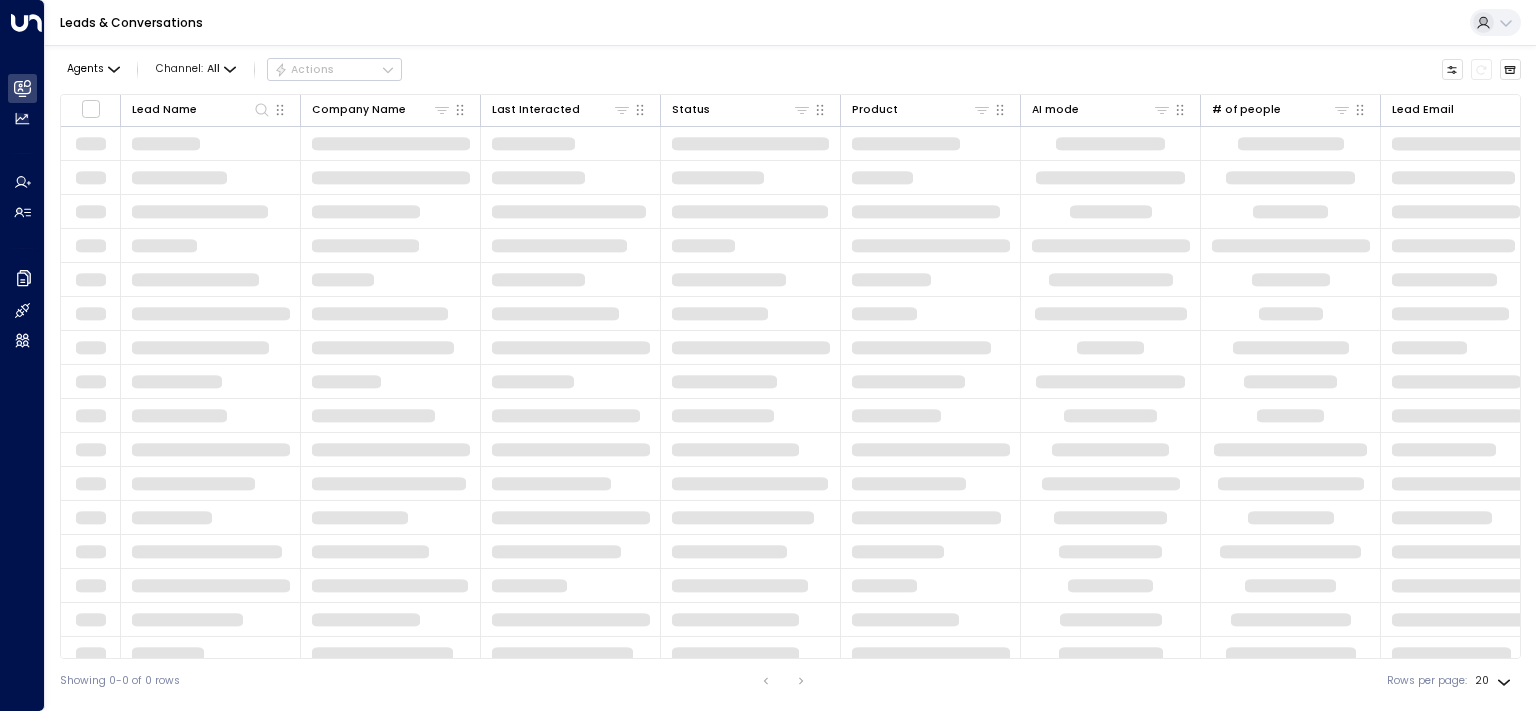 scroll, scrollTop: 0, scrollLeft: 0, axis: both 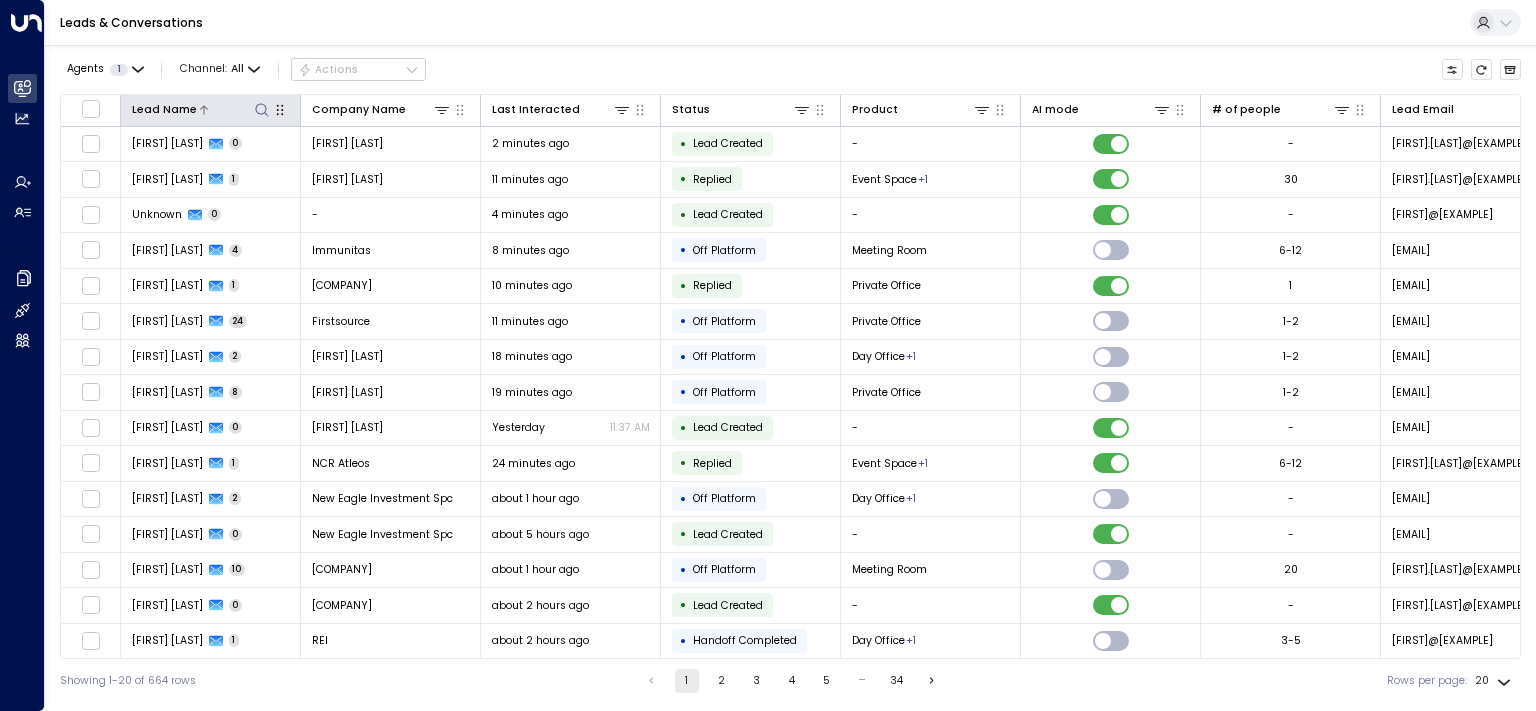 click 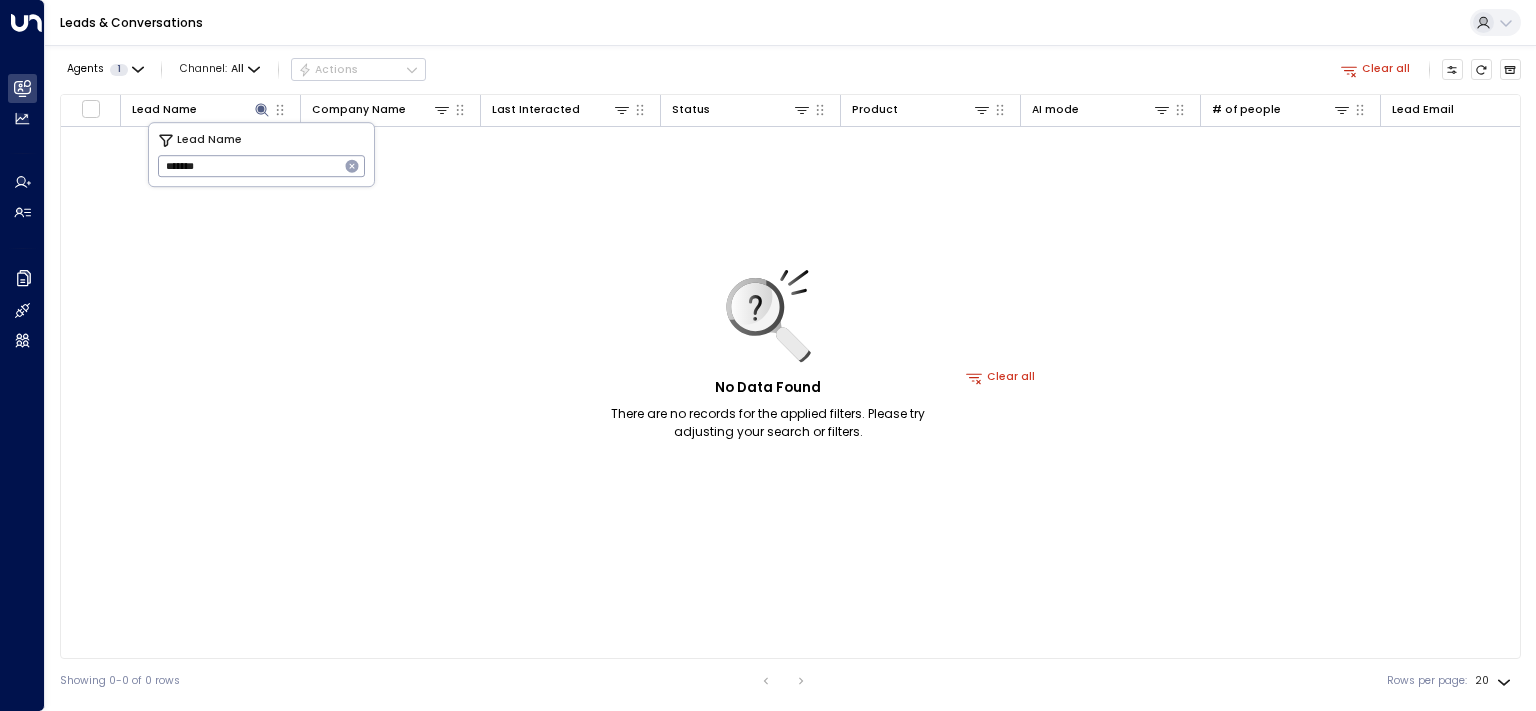 type on "*******" 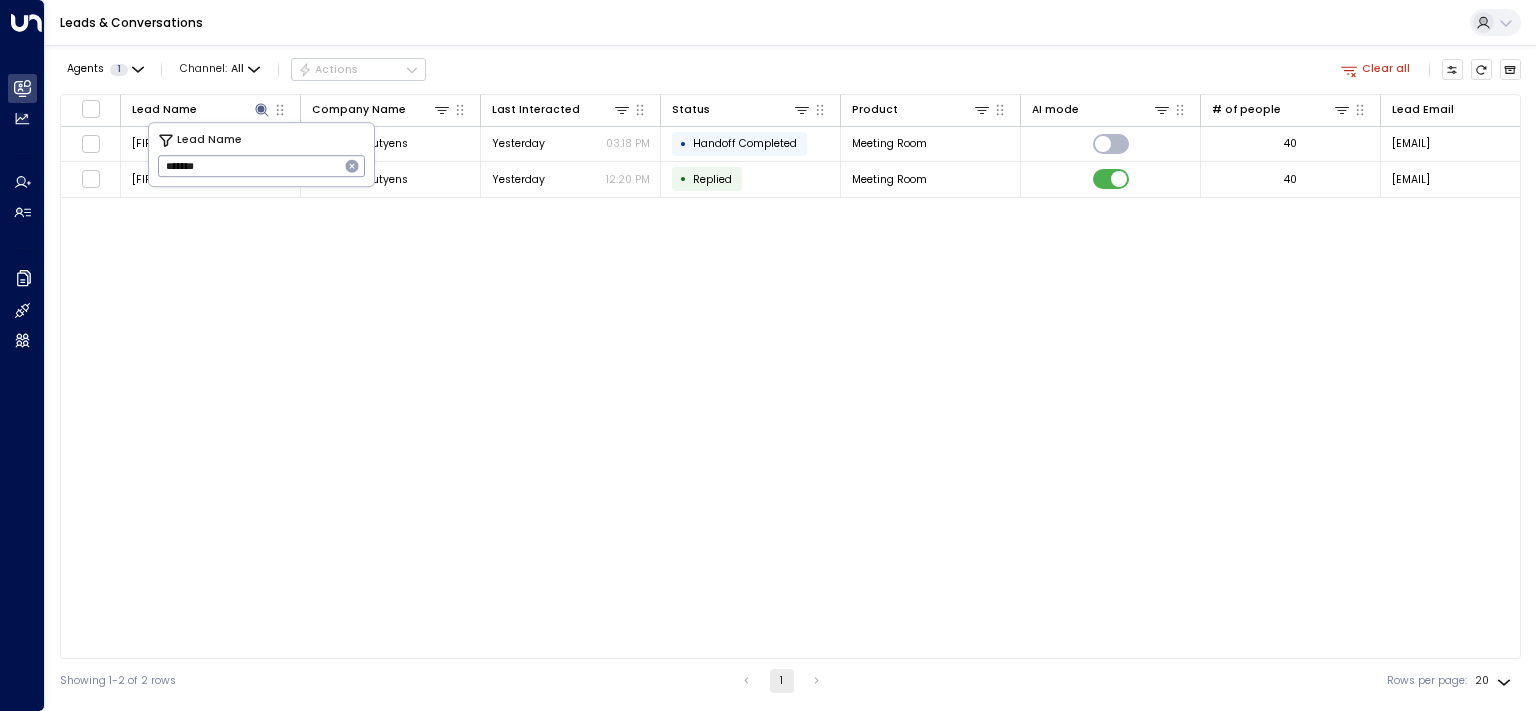 click on "Lead Name Company Name Last Interacted Status Product AI mode # of people Lead Email Phone Location Lena Sanchez 1 Campbell Lutyens Yesterday 03:18 PM • Handoff Completed Meeting Room 40 sanchez@campbell-lutyens.com +13322204473 Grand Central Lena Sanchez 1 Campbell Lutyens Yesterday 12:20 PM • Replied Meeting Room 40 sanchez@campbell-lutyens.com +13322204473 Grand Central" at bounding box center [790, 376] 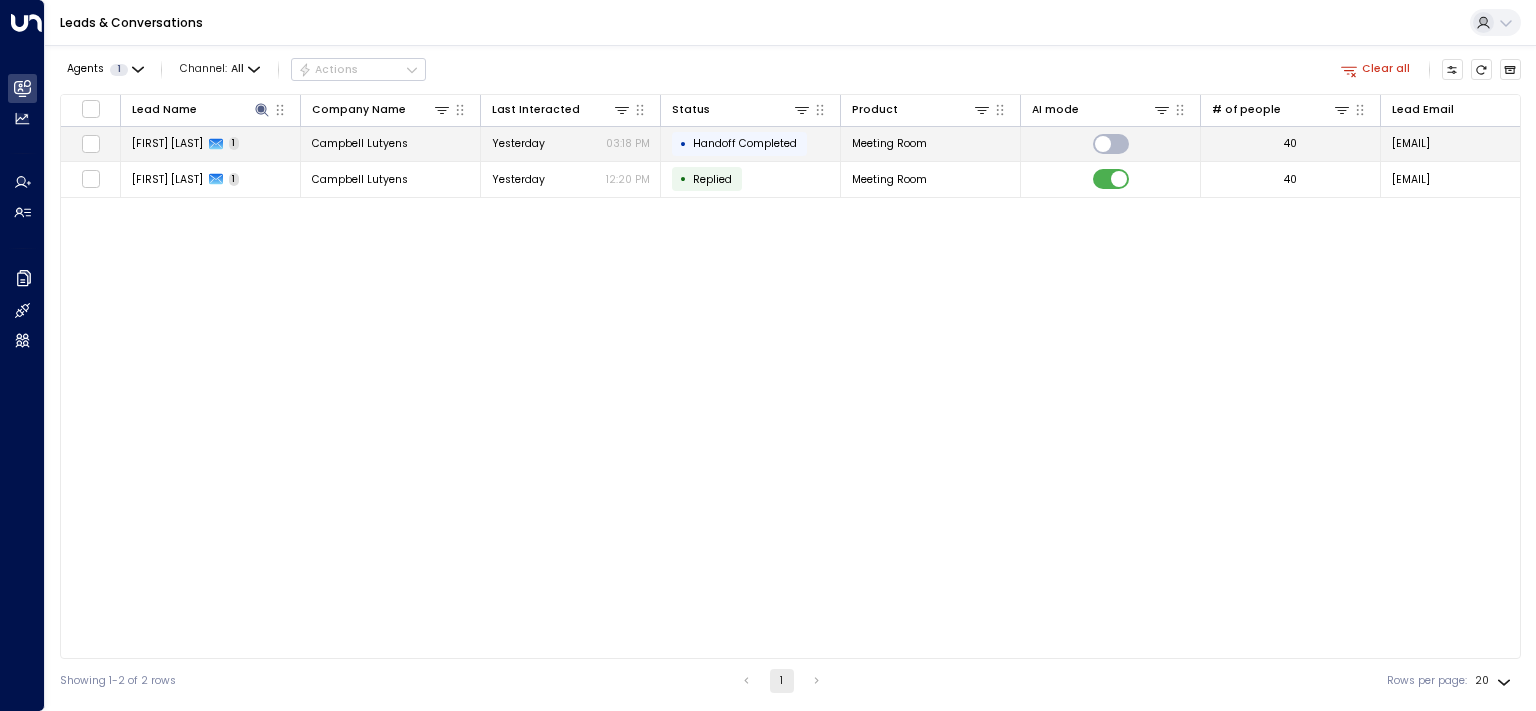 click on "[FIRST] [LAST]" at bounding box center [167, 143] 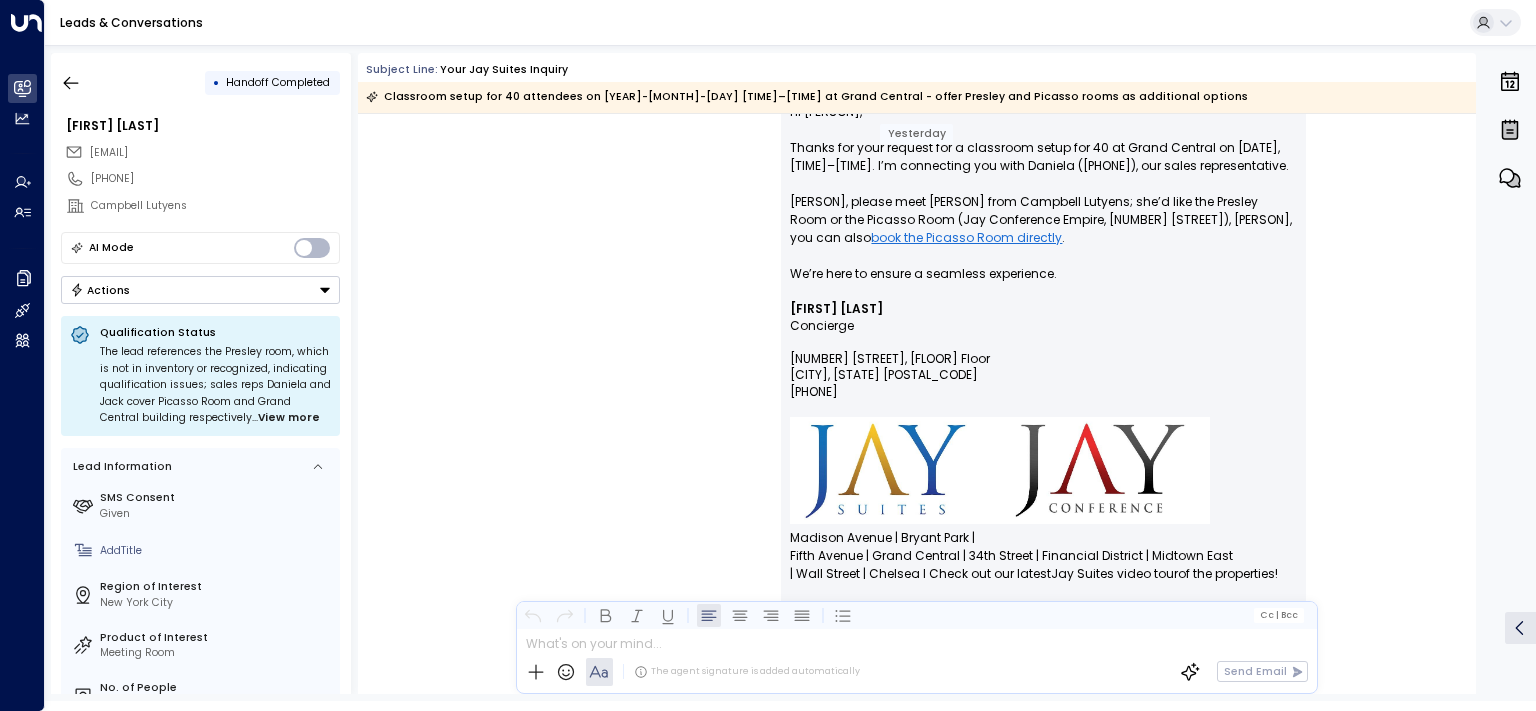 scroll, scrollTop: 700, scrollLeft: 0, axis: vertical 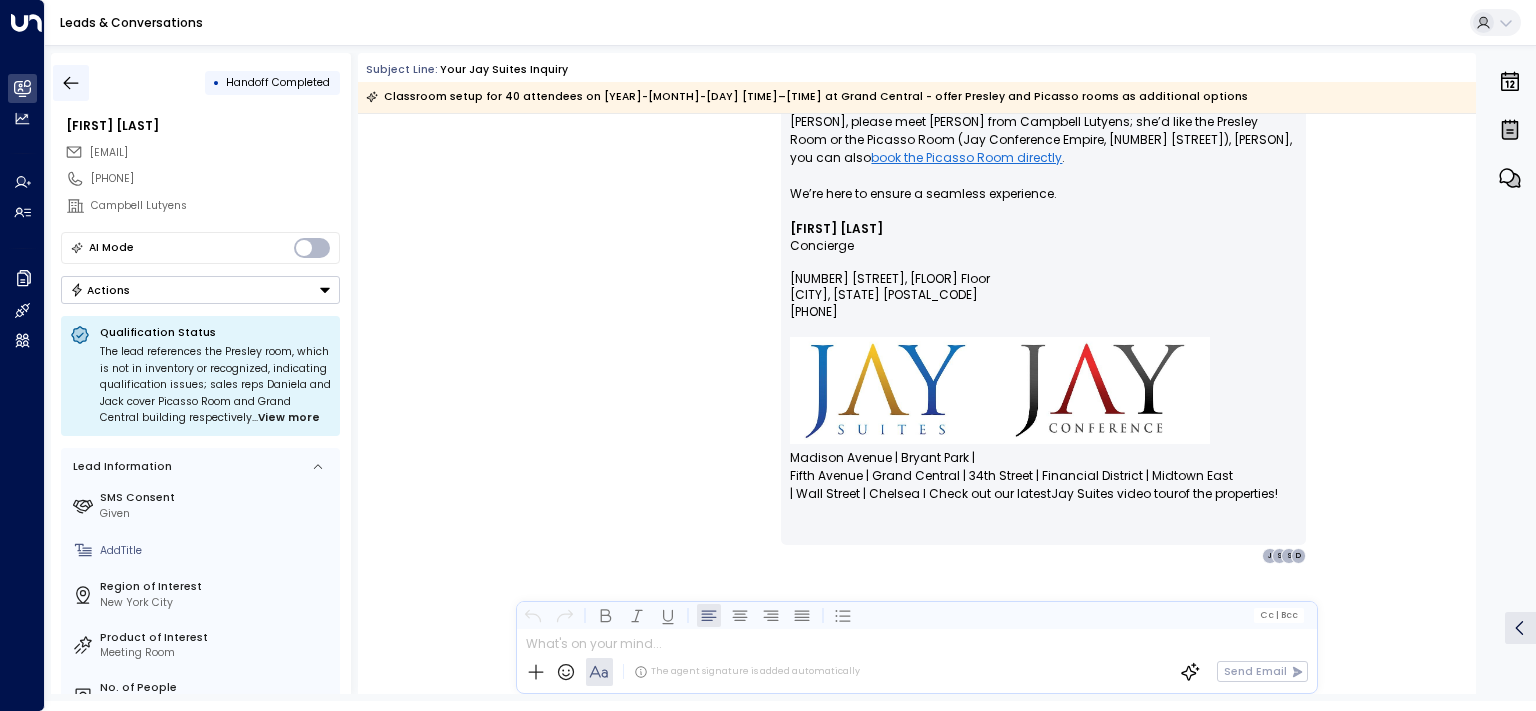 click 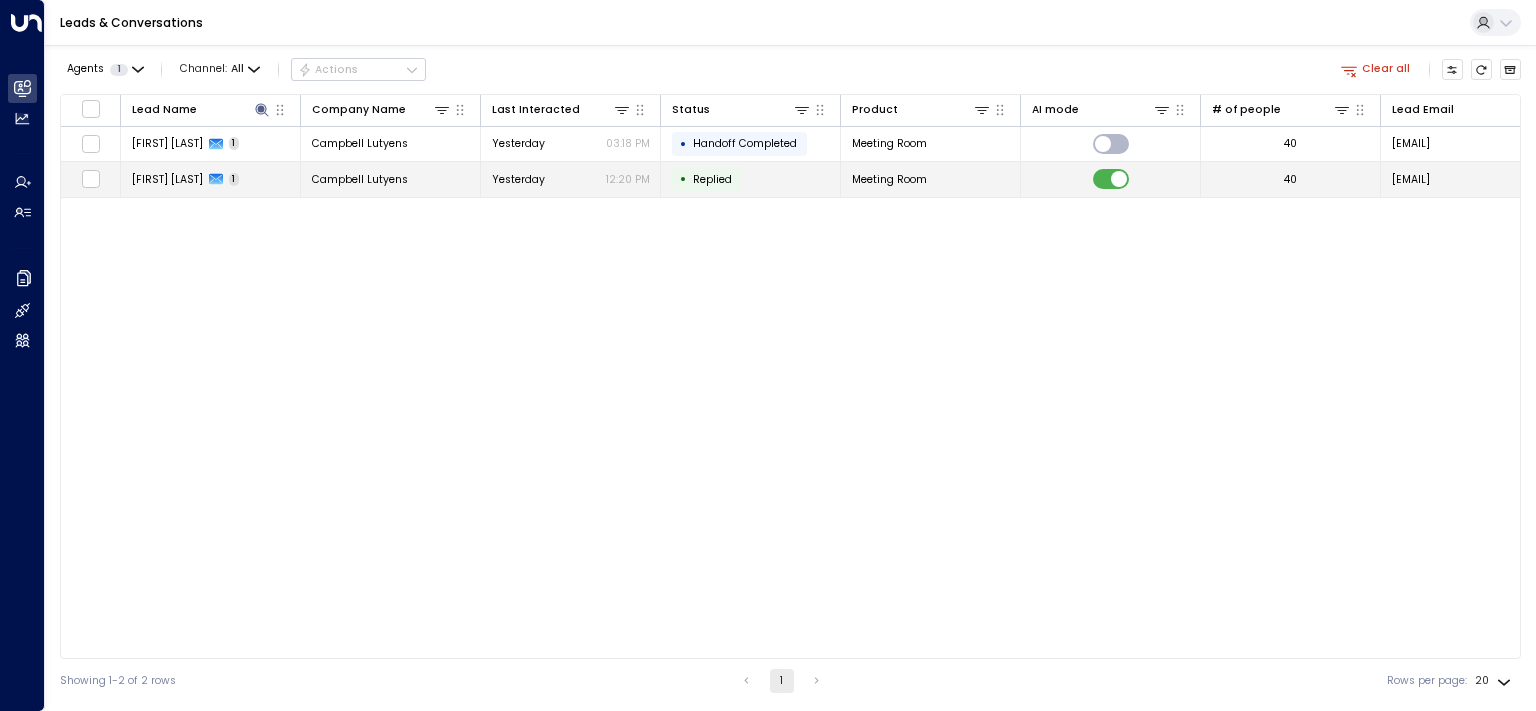 click on "[FIRST] [LAST]" at bounding box center [167, 179] 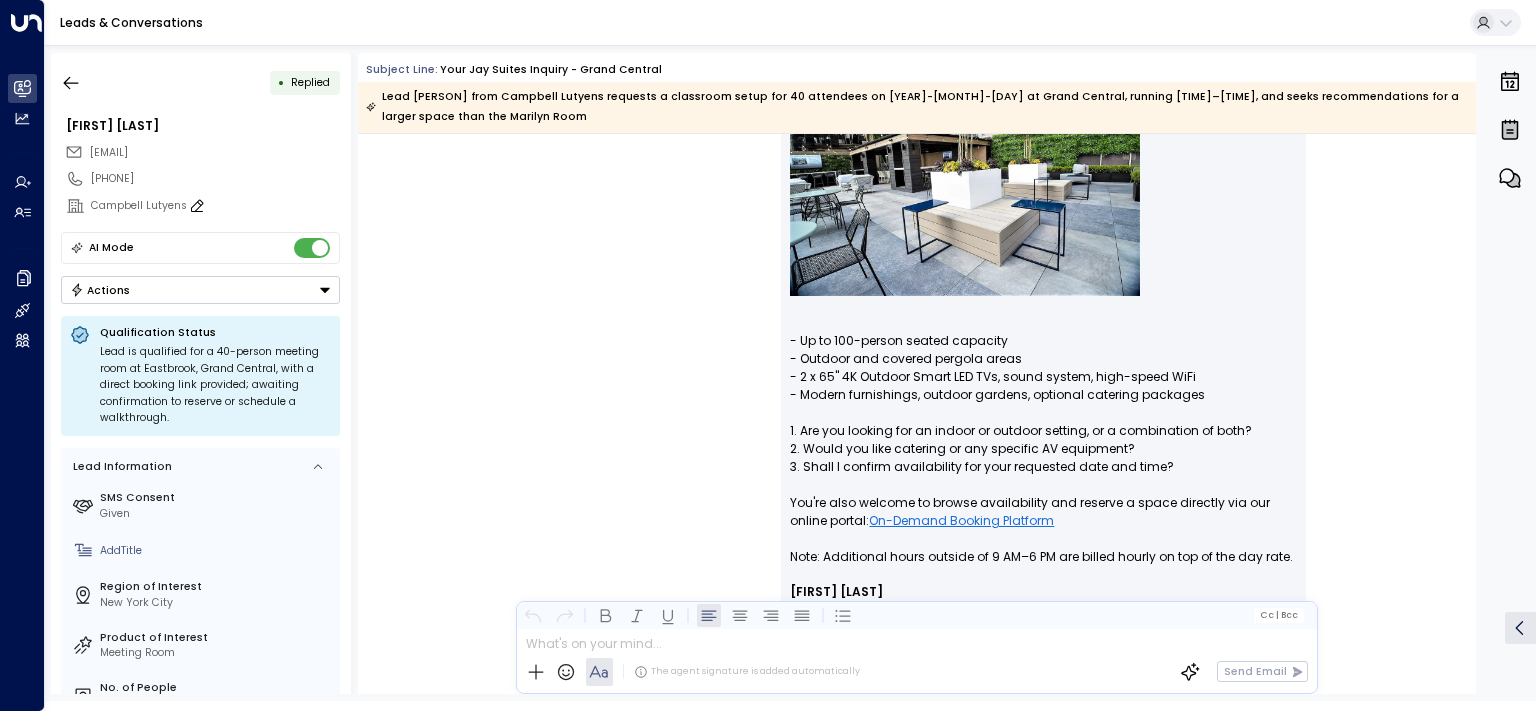scroll, scrollTop: 1018, scrollLeft: 0, axis: vertical 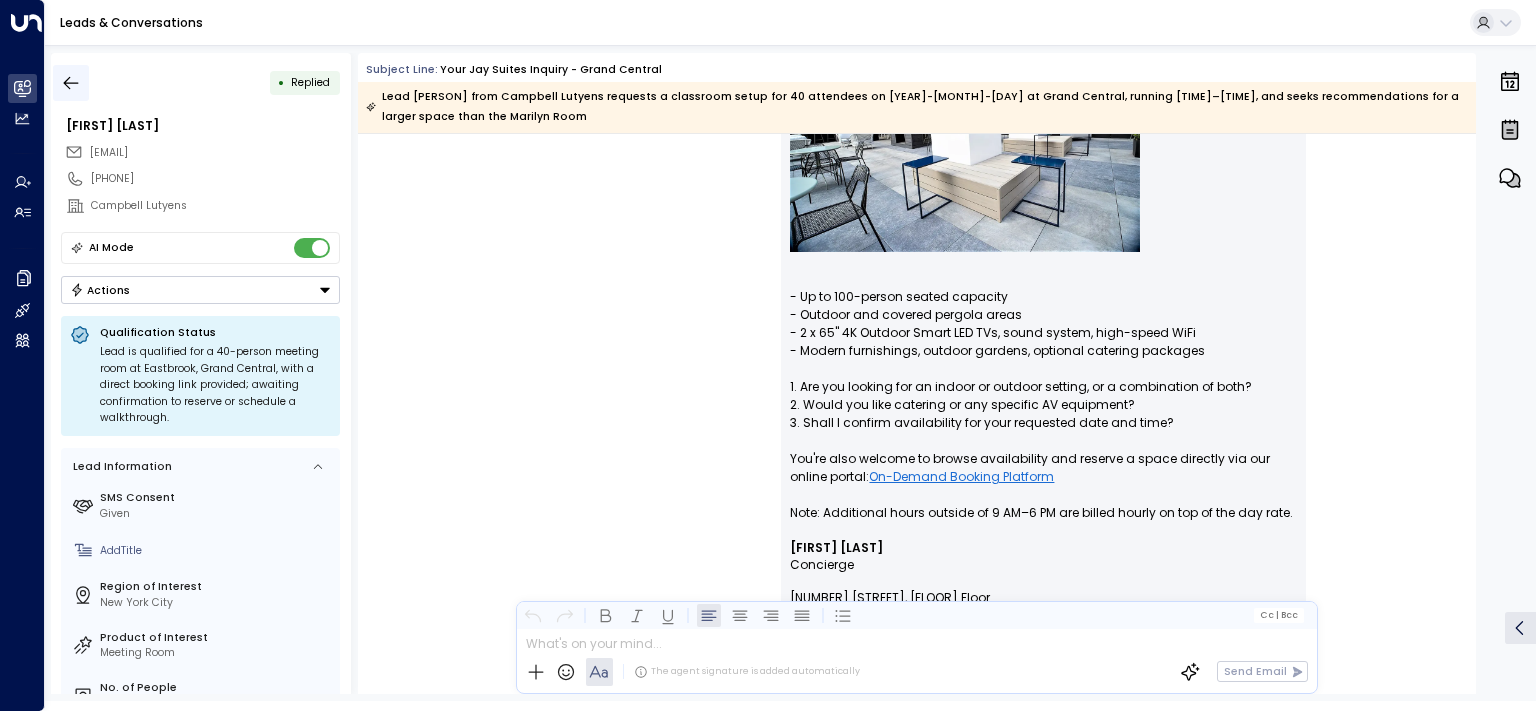 click 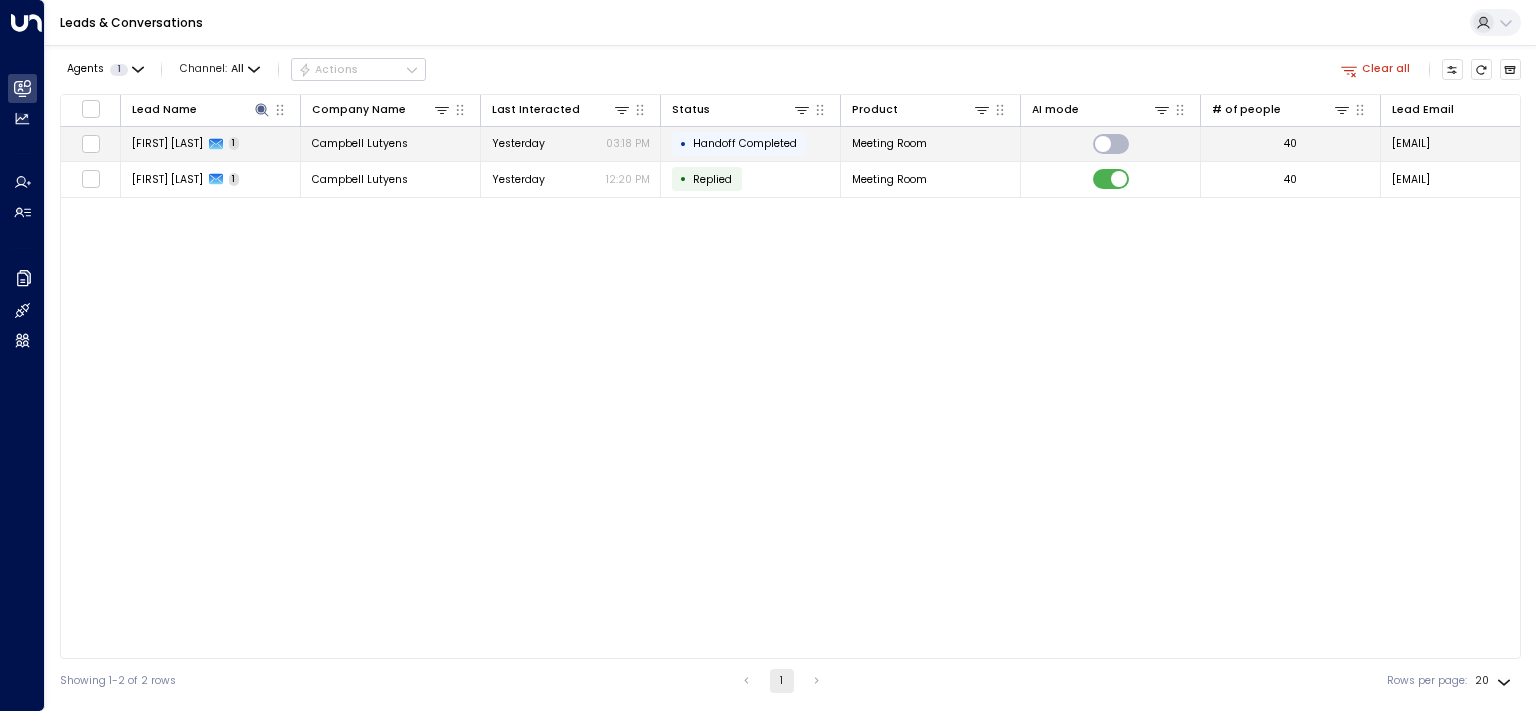 click on "[FIRST] [LAST]" at bounding box center [167, 143] 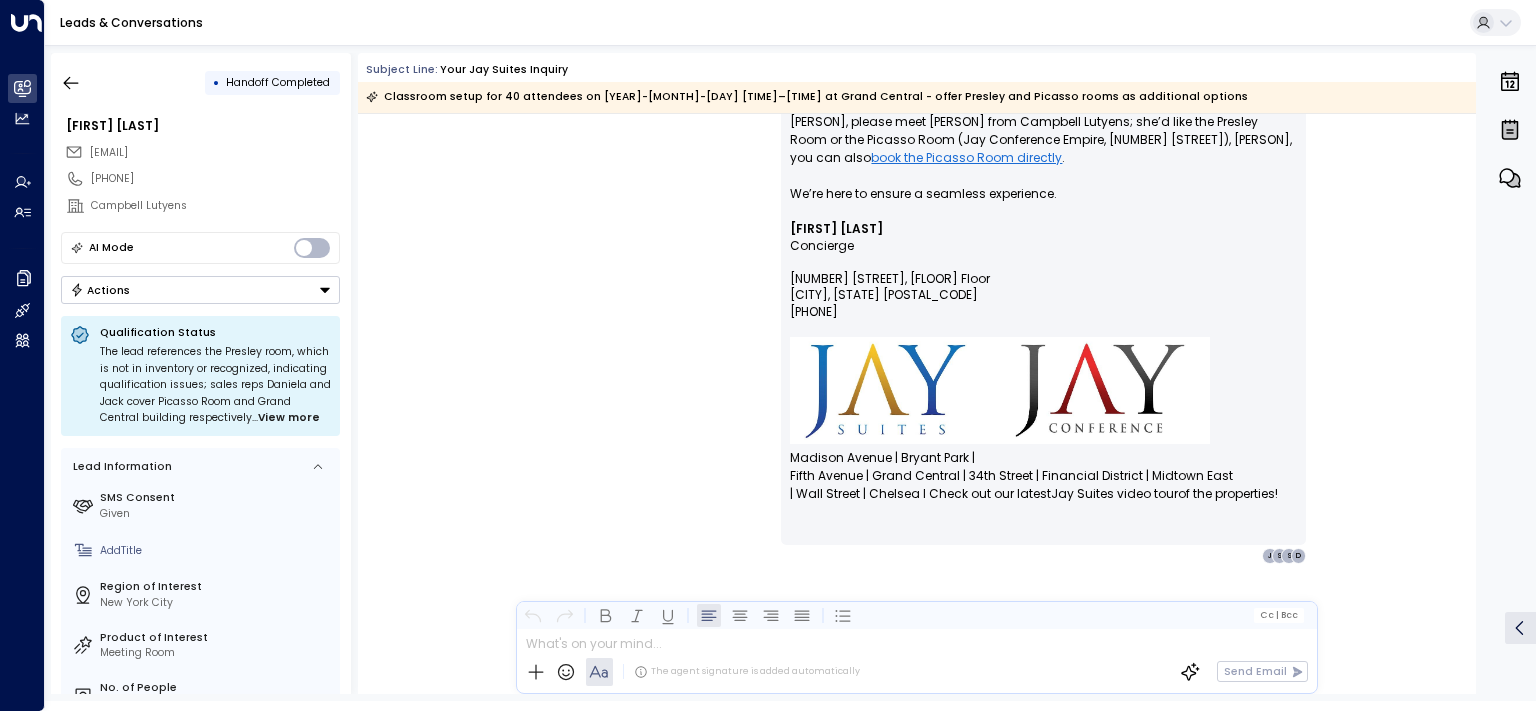 scroll, scrollTop: 701, scrollLeft: 0, axis: vertical 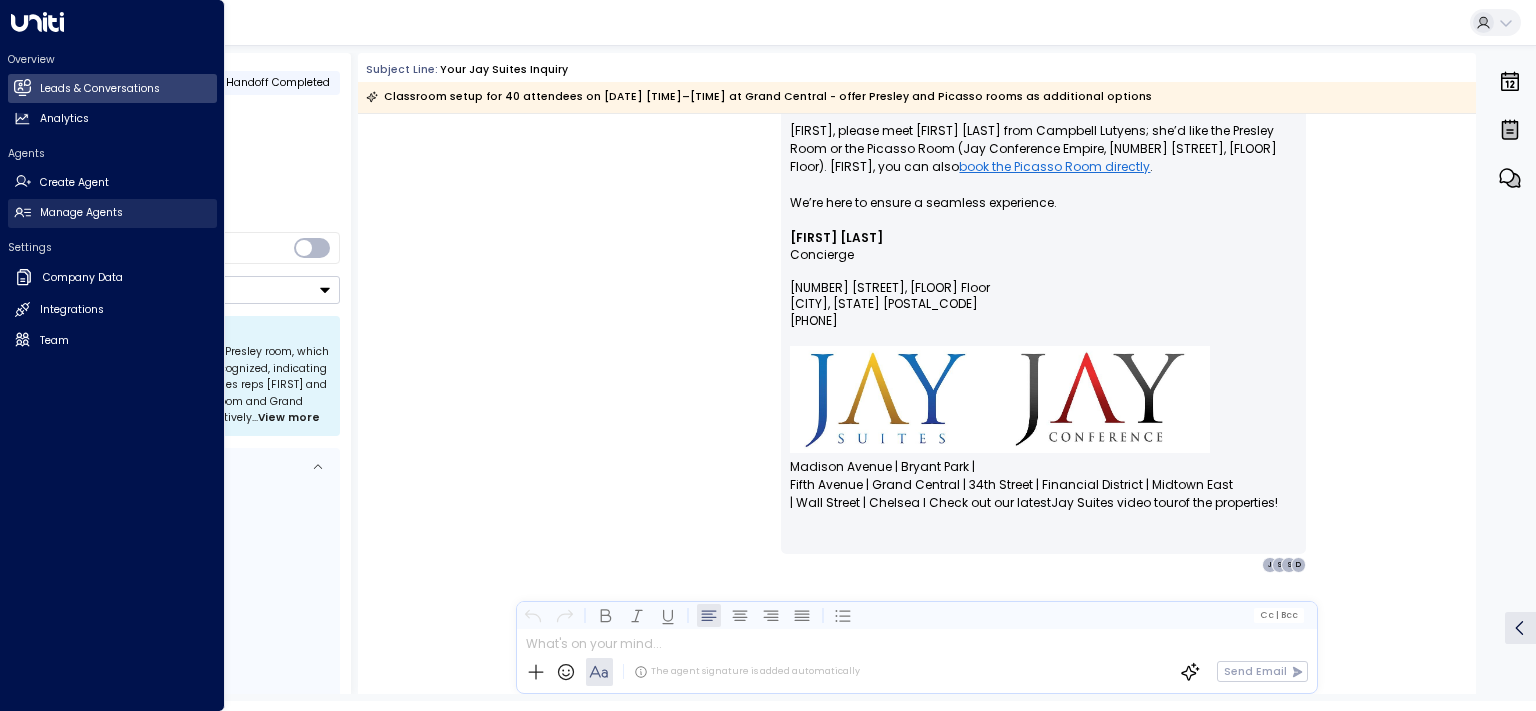 click on "Manage Agents" at bounding box center (81, 213) 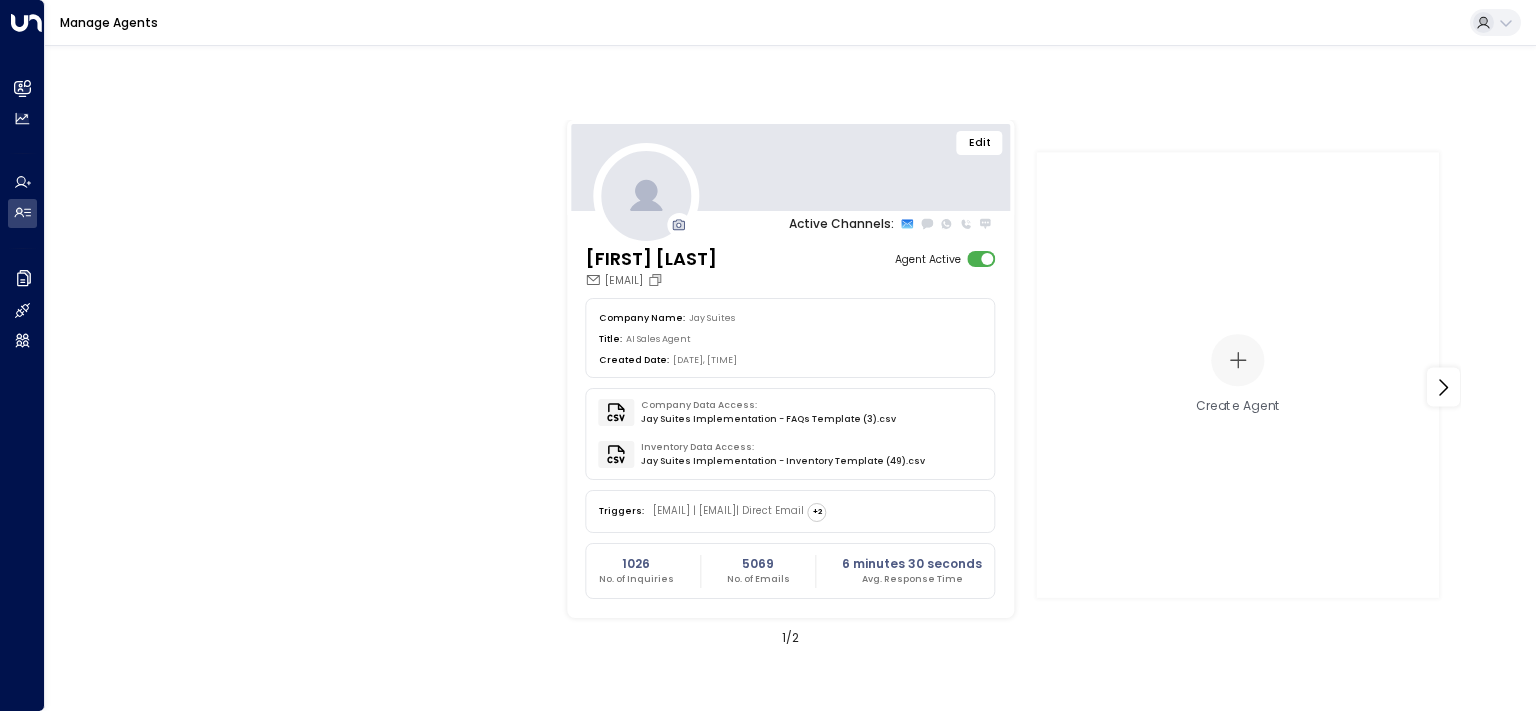 click on "Edit" at bounding box center [980, 143] 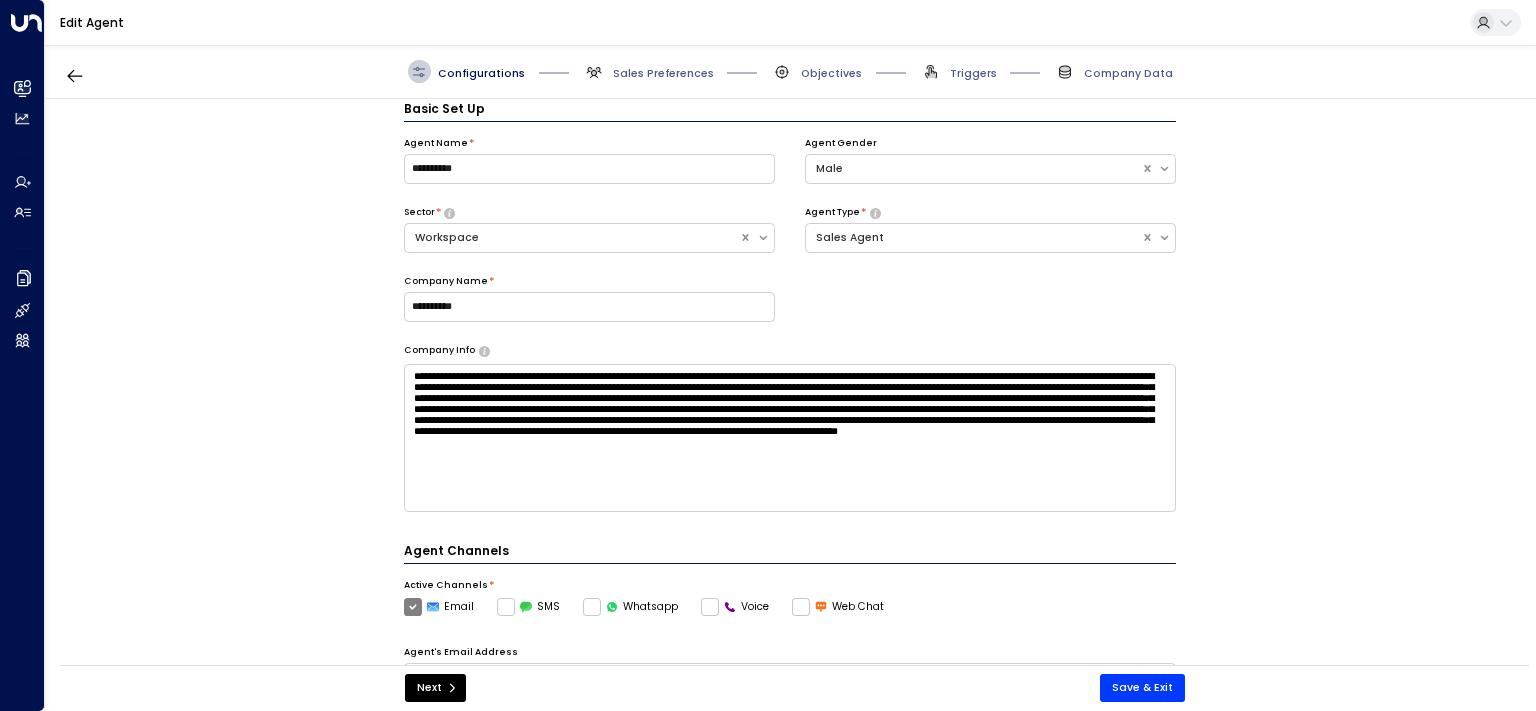 scroll, scrollTop: 22, scrollLeft: 0, axis: vertical 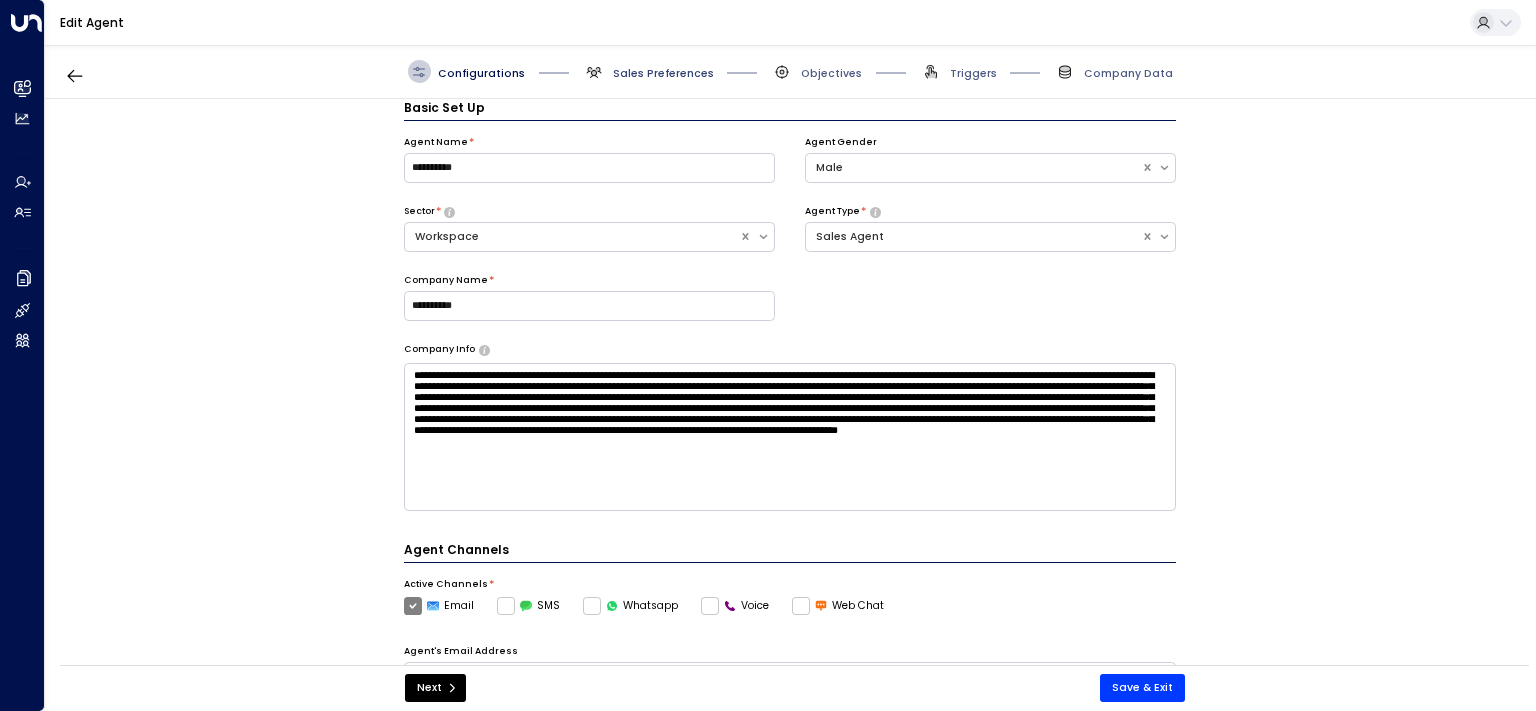 click on "Sales Preferences" at bounding box center [663, 73] 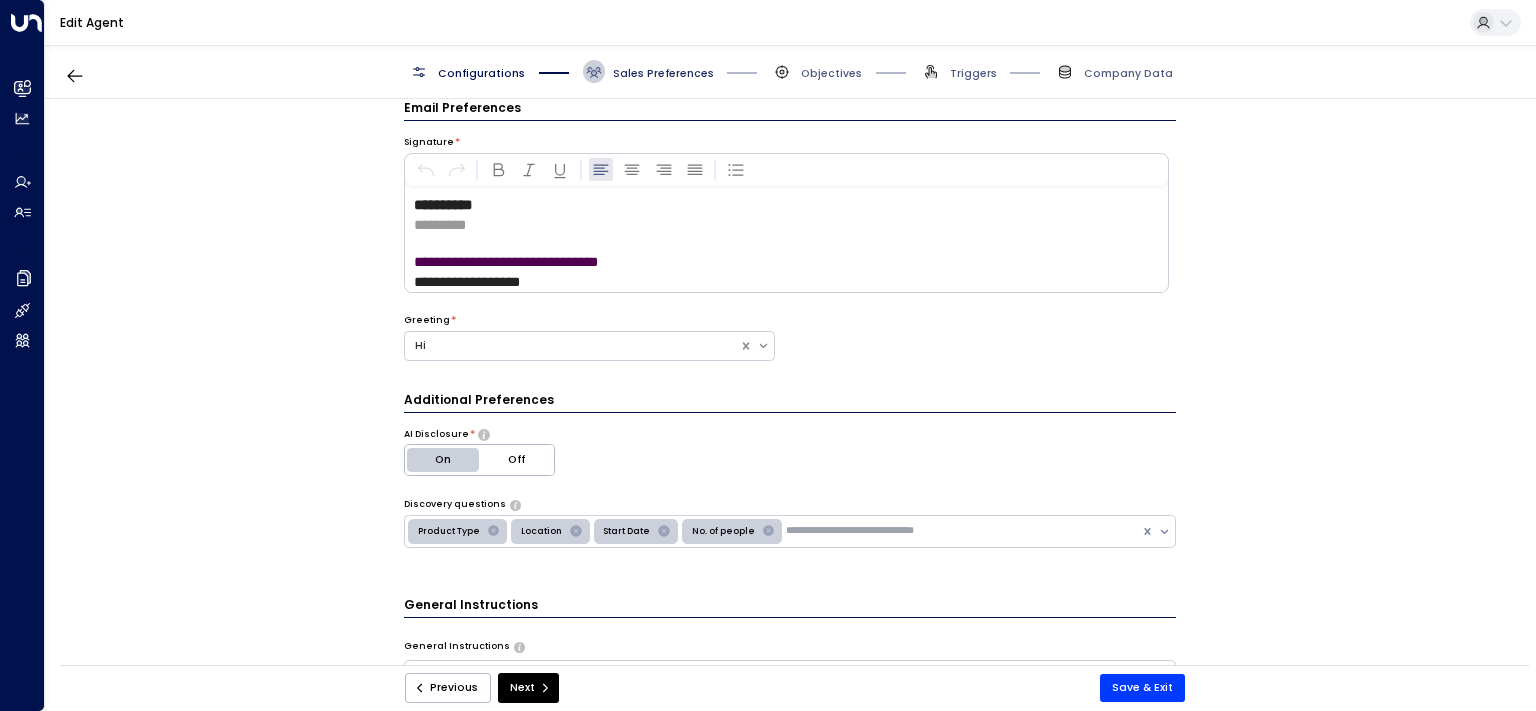 click on "Sales Preferences" at bounding box center (663, 73) 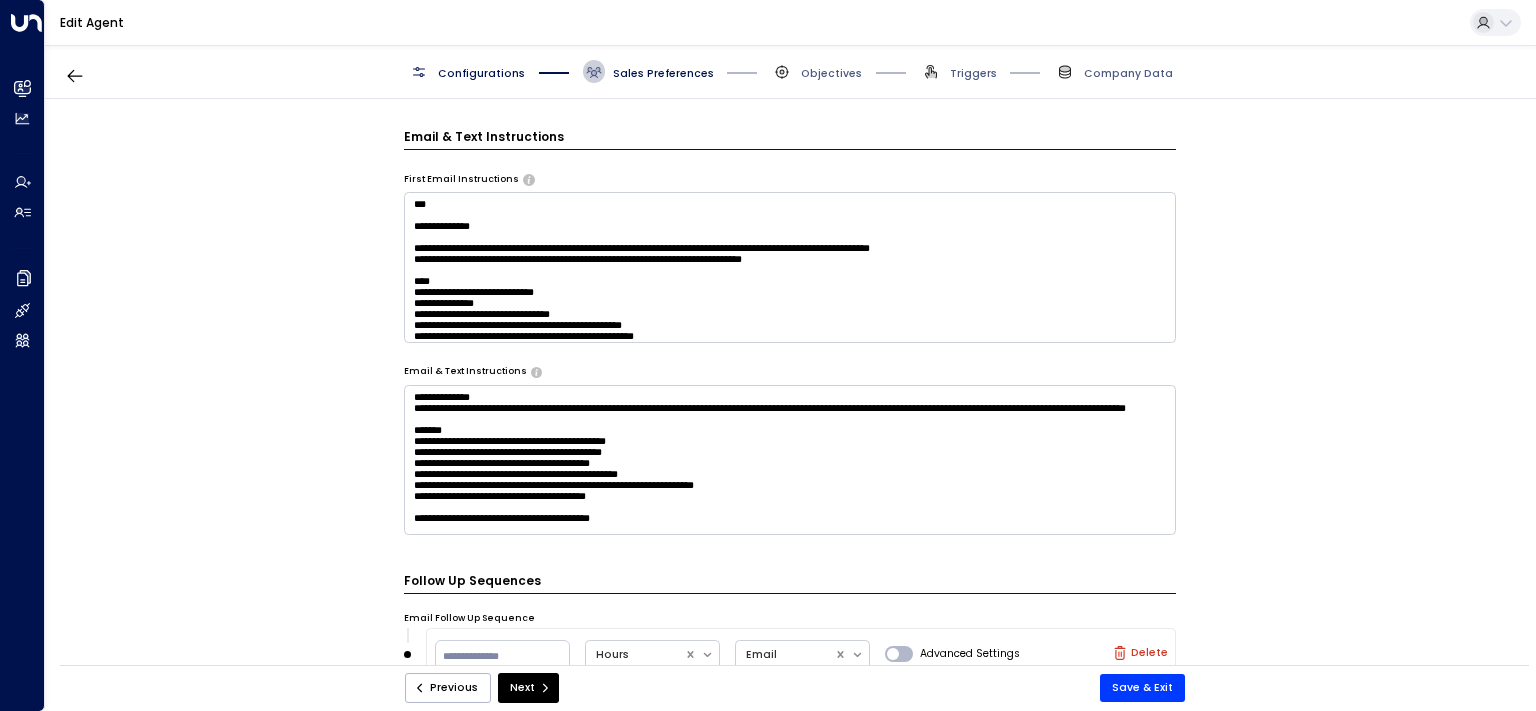 scroll, scrollTop: 728, scrollLeft: 0, axis: vertical 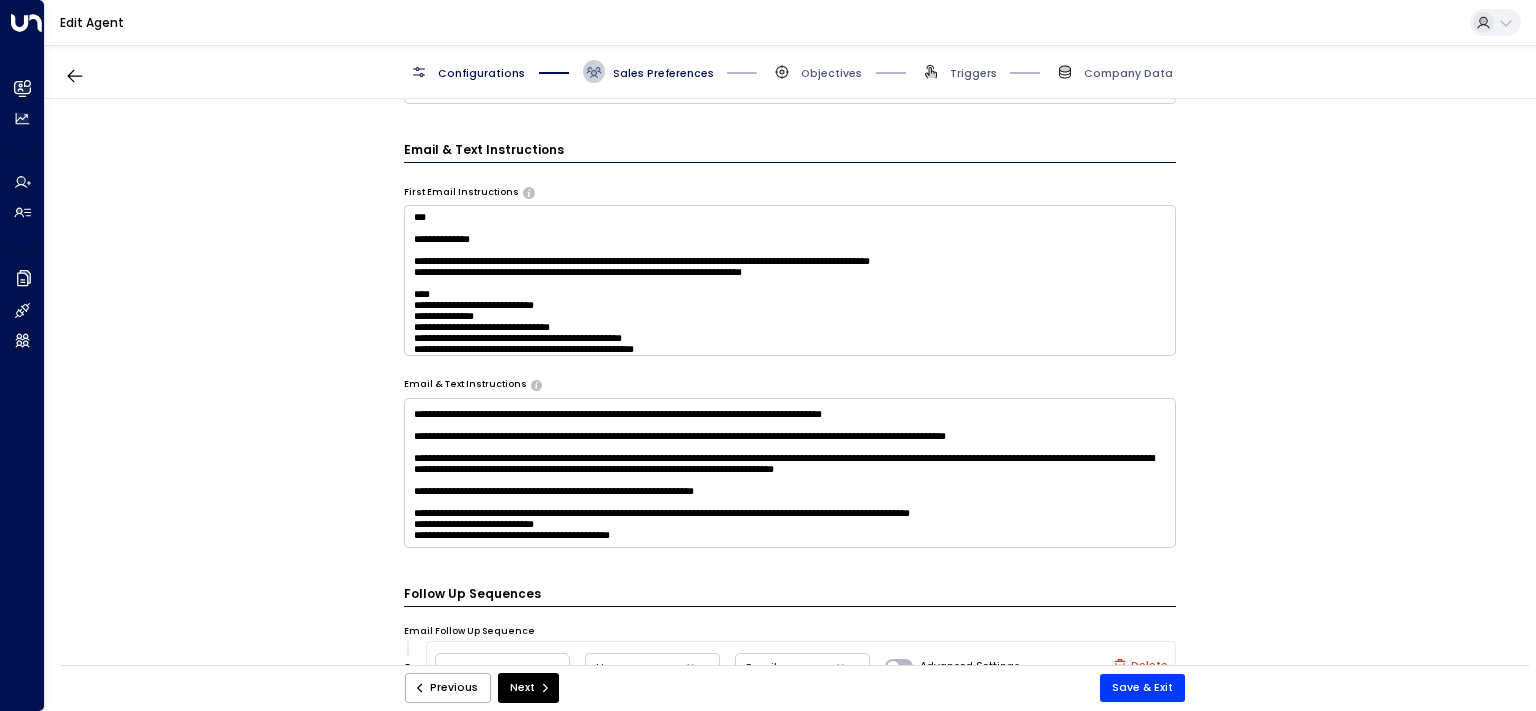 click at bounding box center (790, 473) 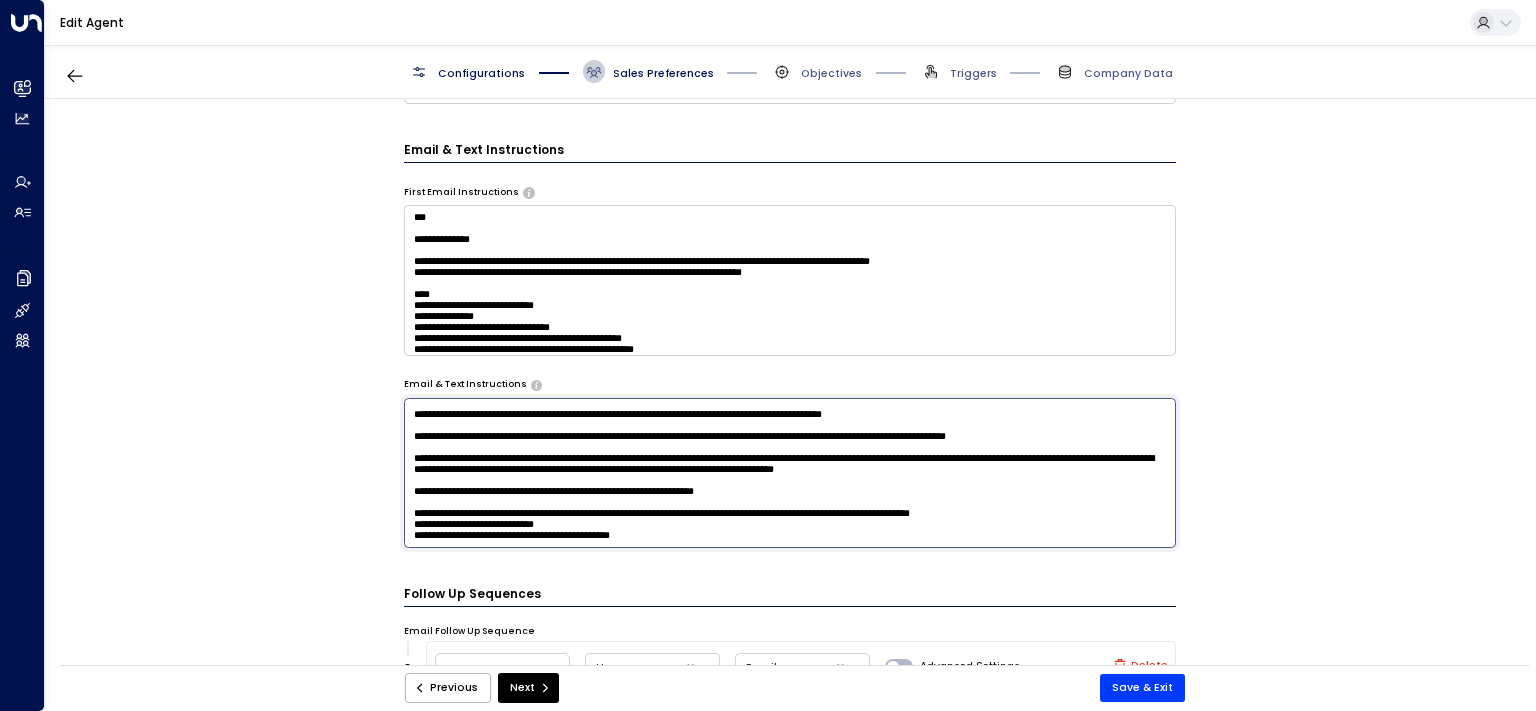 scroll, scrollTop: 2463, scrollLeft: 0, axis: vertical 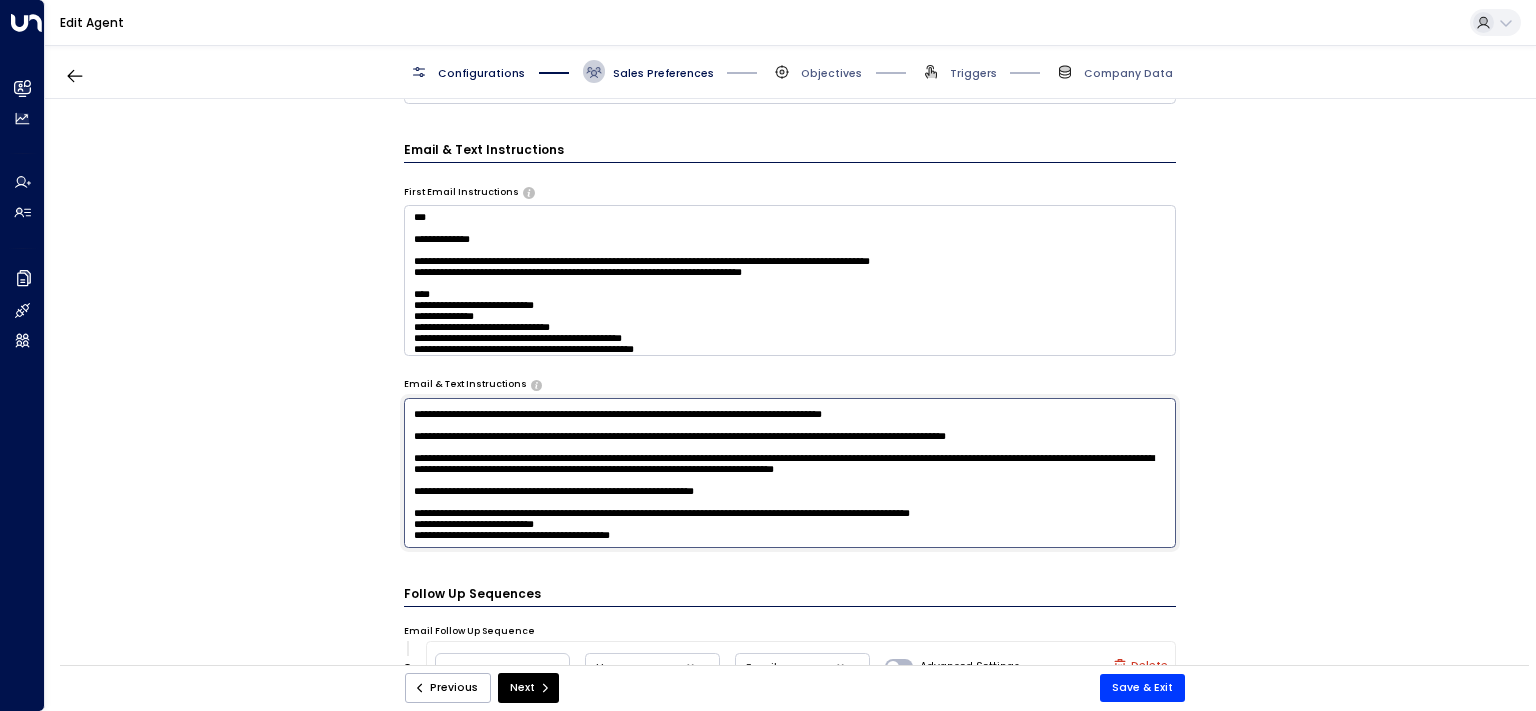 click at bounding box center (790, 473) 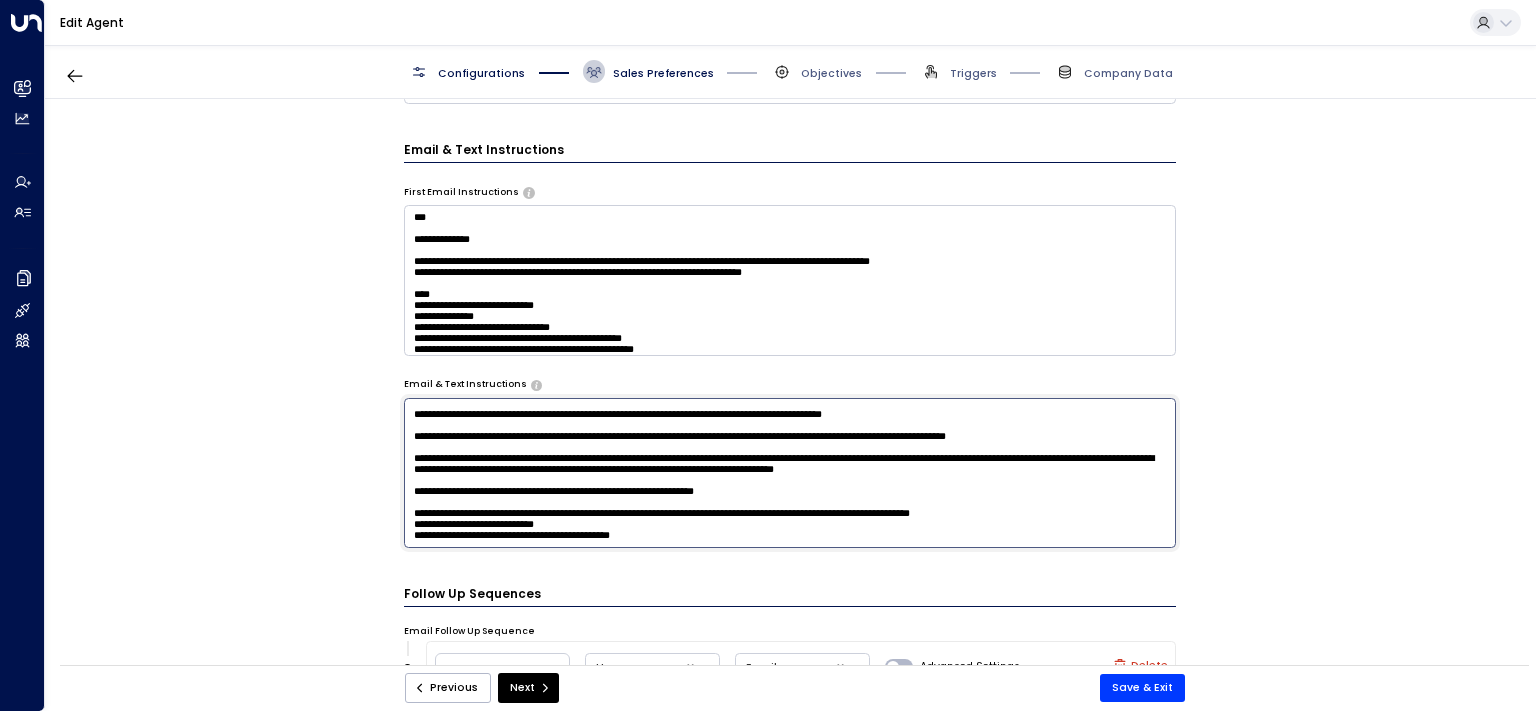 scroll, scrollTop: 2189, scrollLeft: 0, axis: vertical 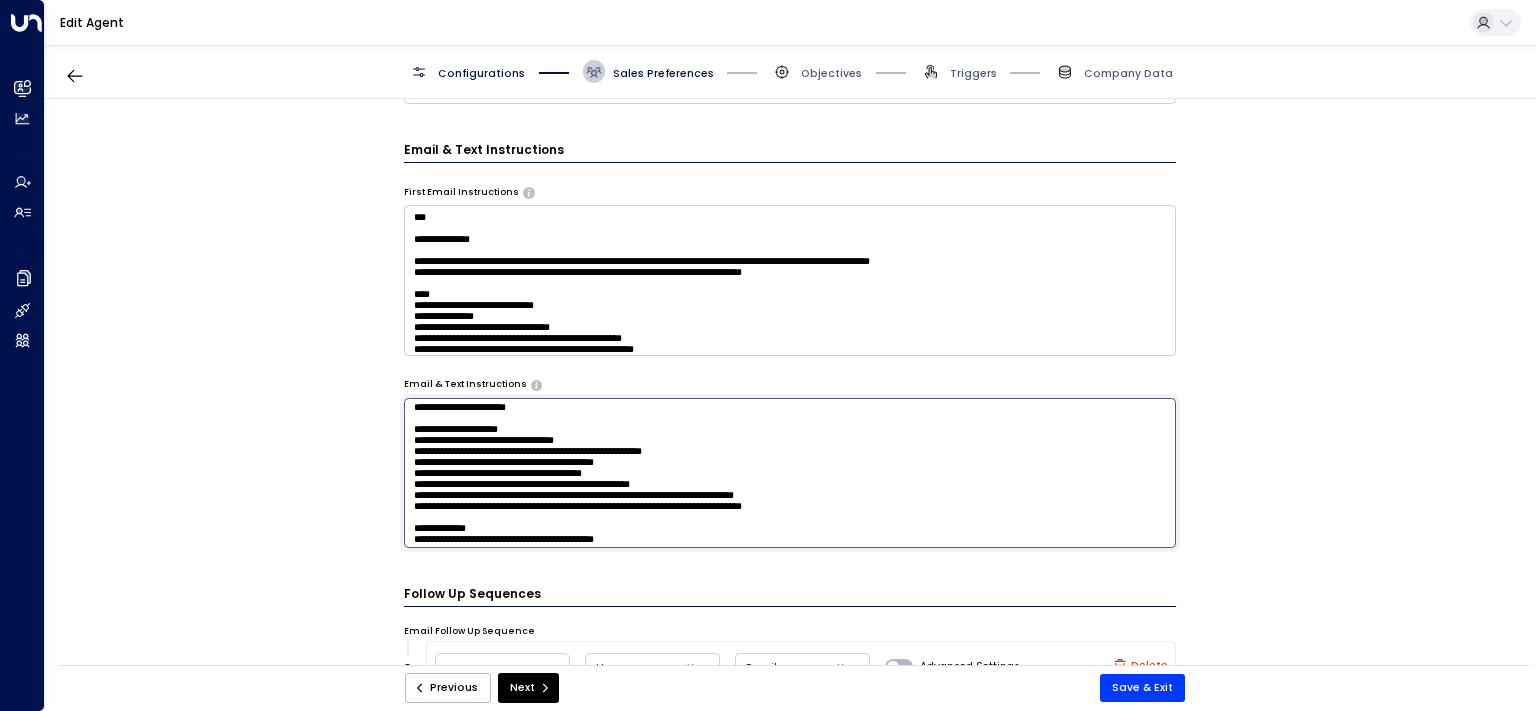 click at bounding box center (790, 473) 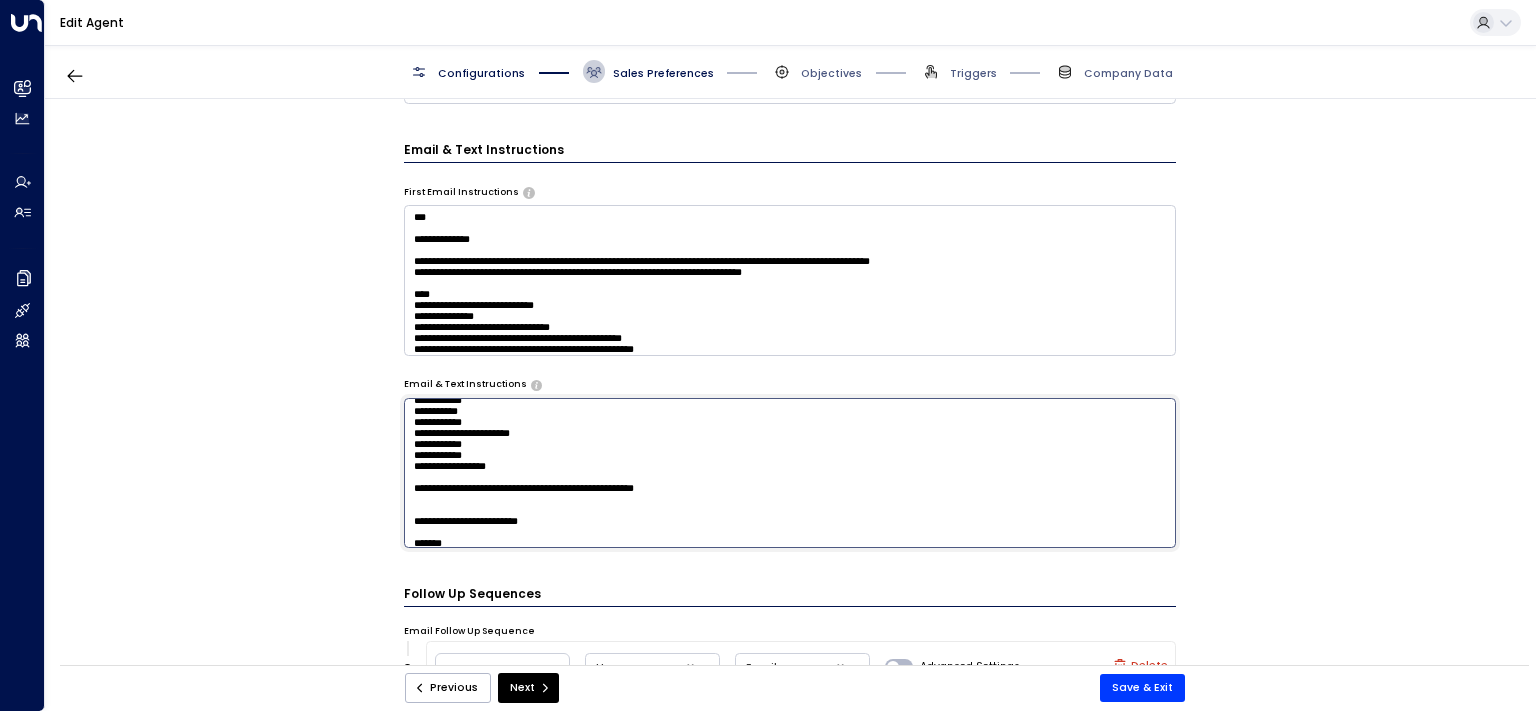 scroll, scrollTop: 1003, scrollLeft: 0, axis: vertical 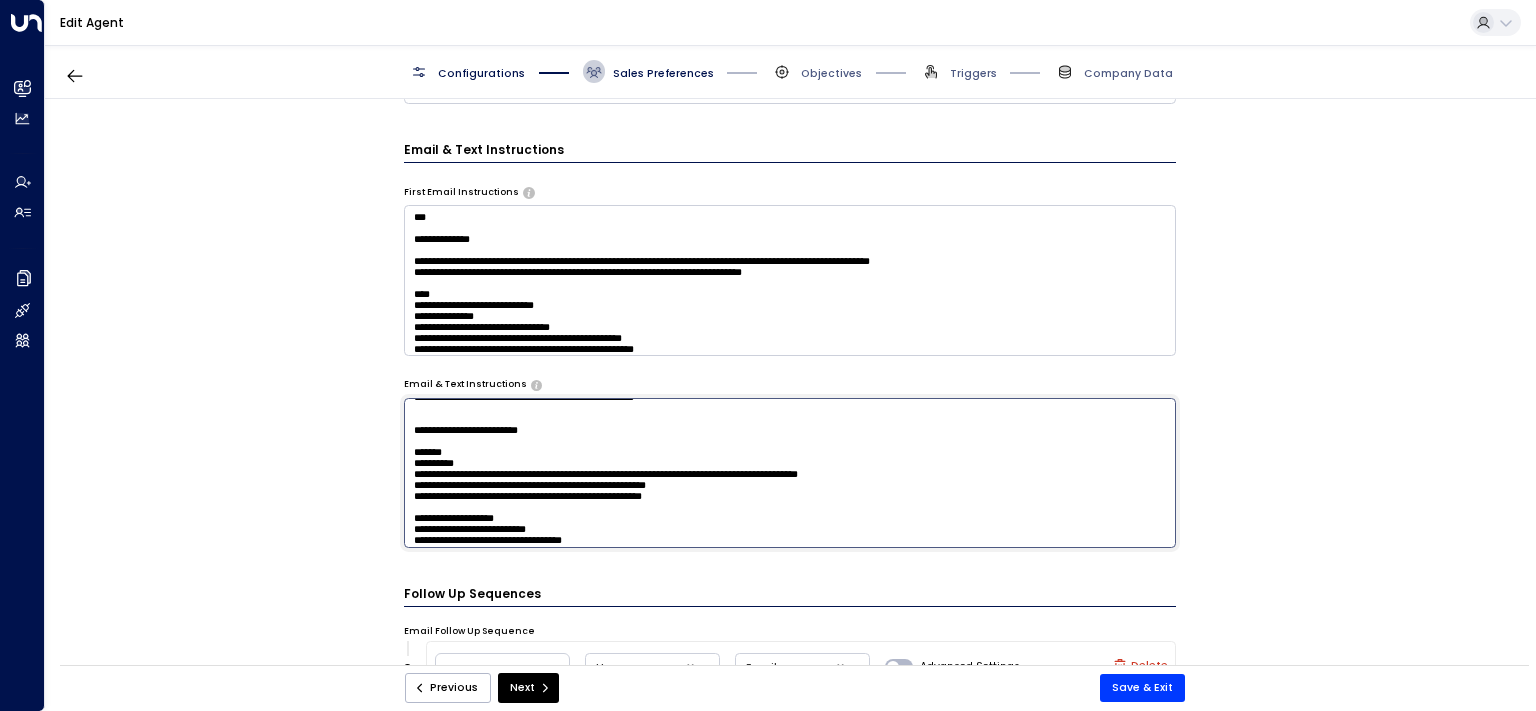 click at bounding box center [790, 473] 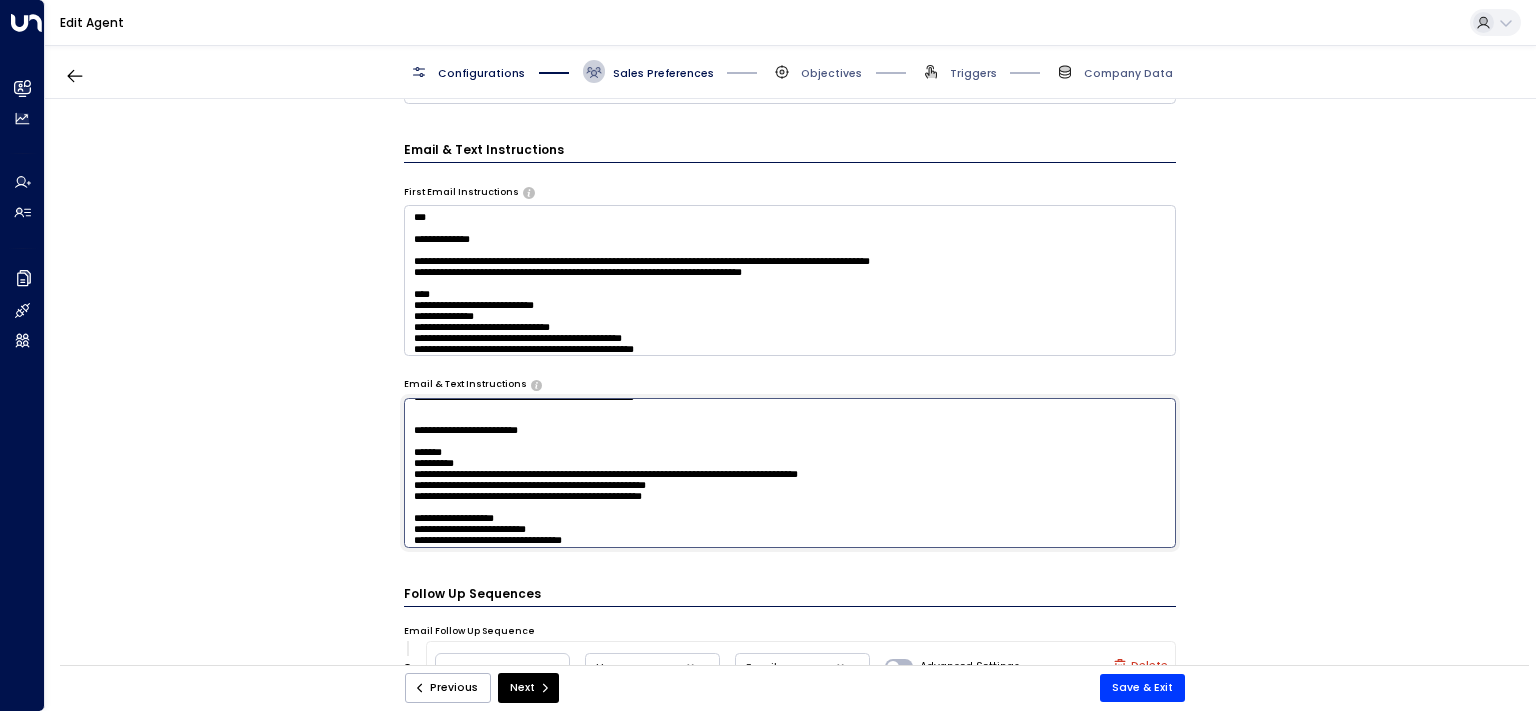 drag, startPoint x: 560, startPoint y: 482, endPoint x: 638, endPoint y: 466, distance: 79.624115 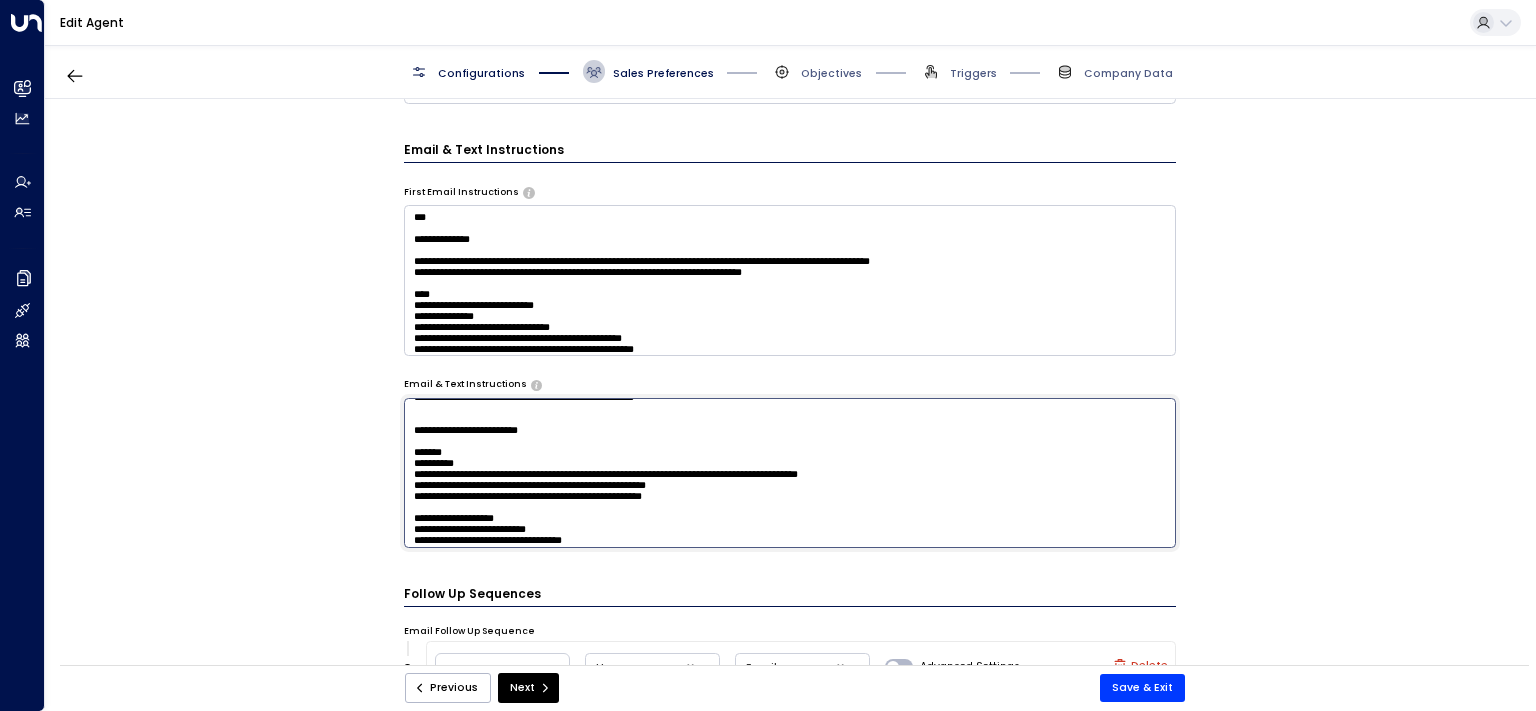 click at bounding box center [790, 473] 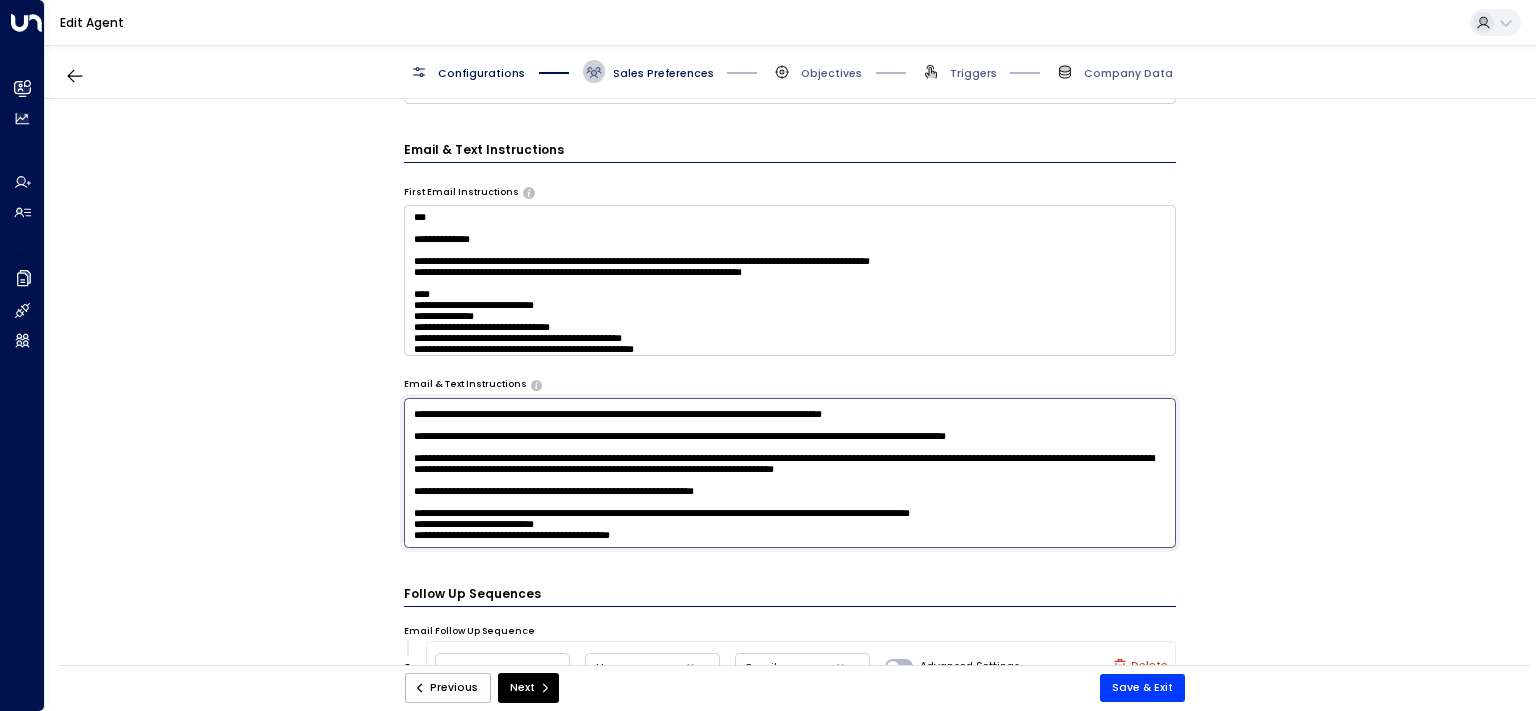 scroll, scrollTop: 2736, scrollLeft: 0, axis: vertical 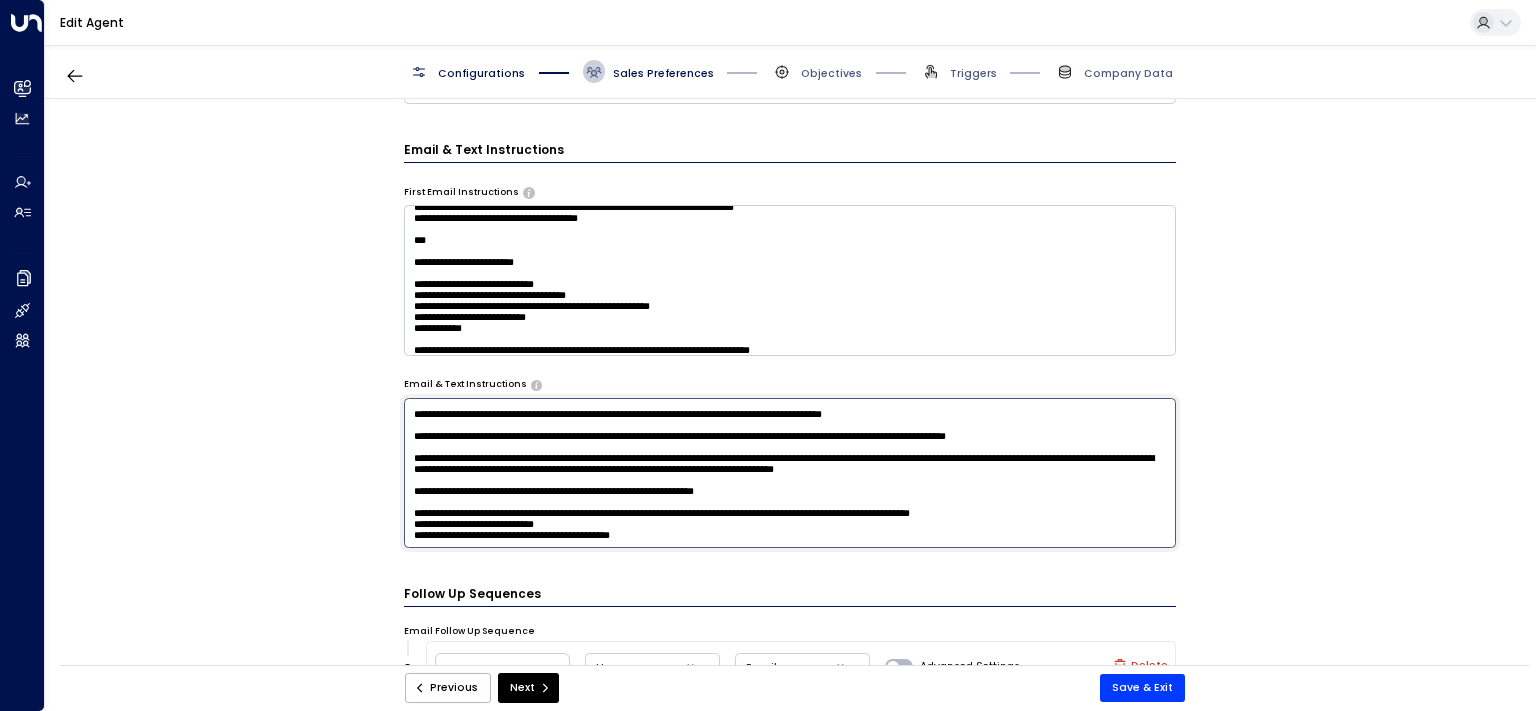 type on "**********" 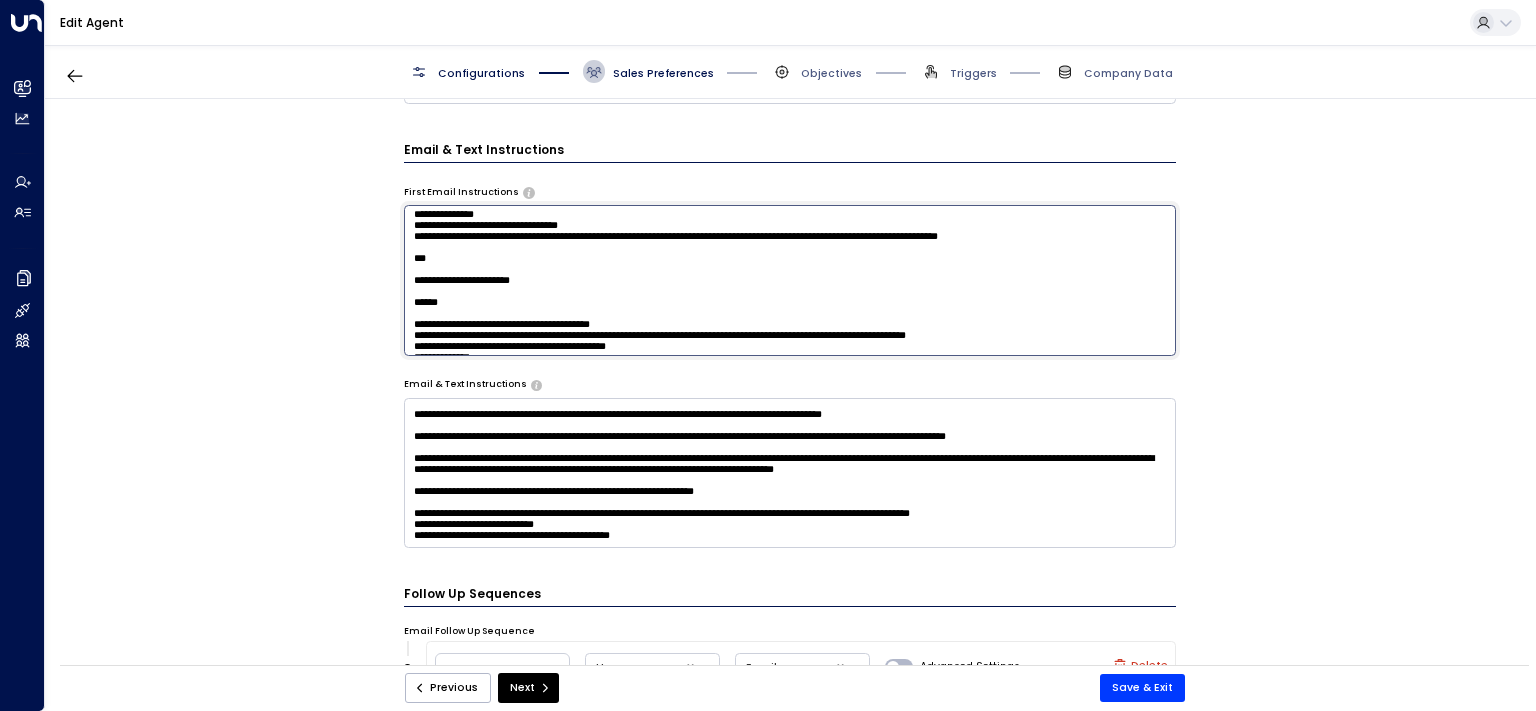 scroll, scrollTop: 1094, scrollLeft: 0, axis: vertical 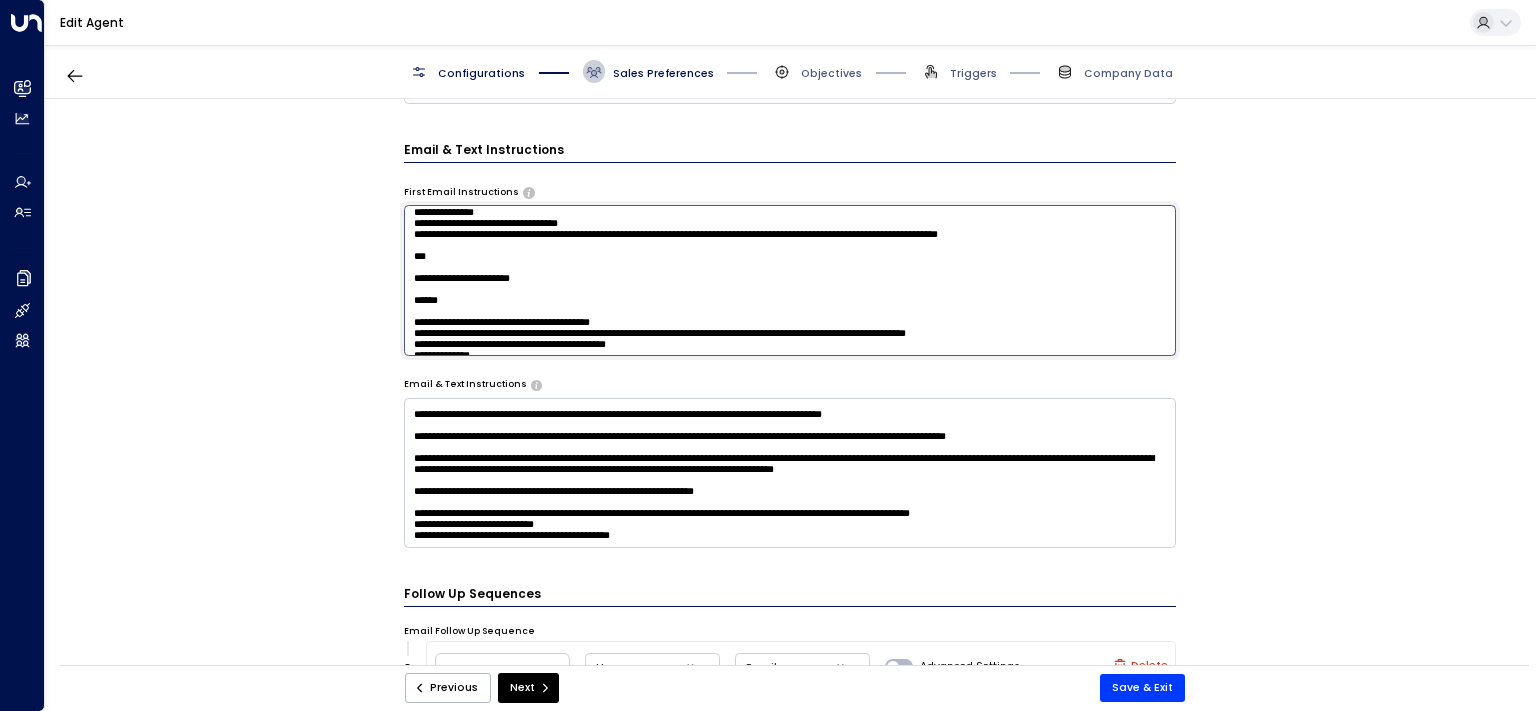 click at bounding box center (790, 280) 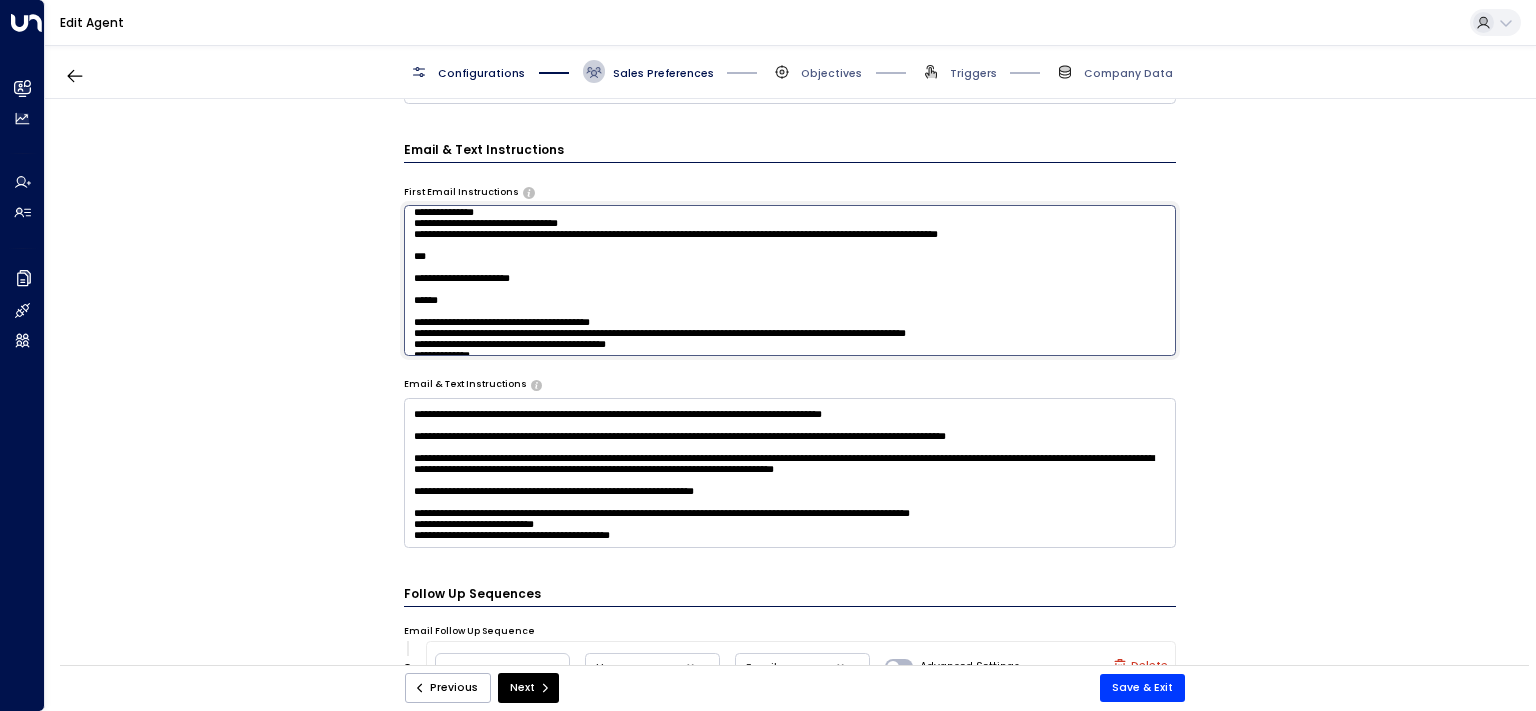 drag, startPoint x: 688, startPoint y: 320, endPoint x: 458, endPoint y: 290, distance: 231.94827 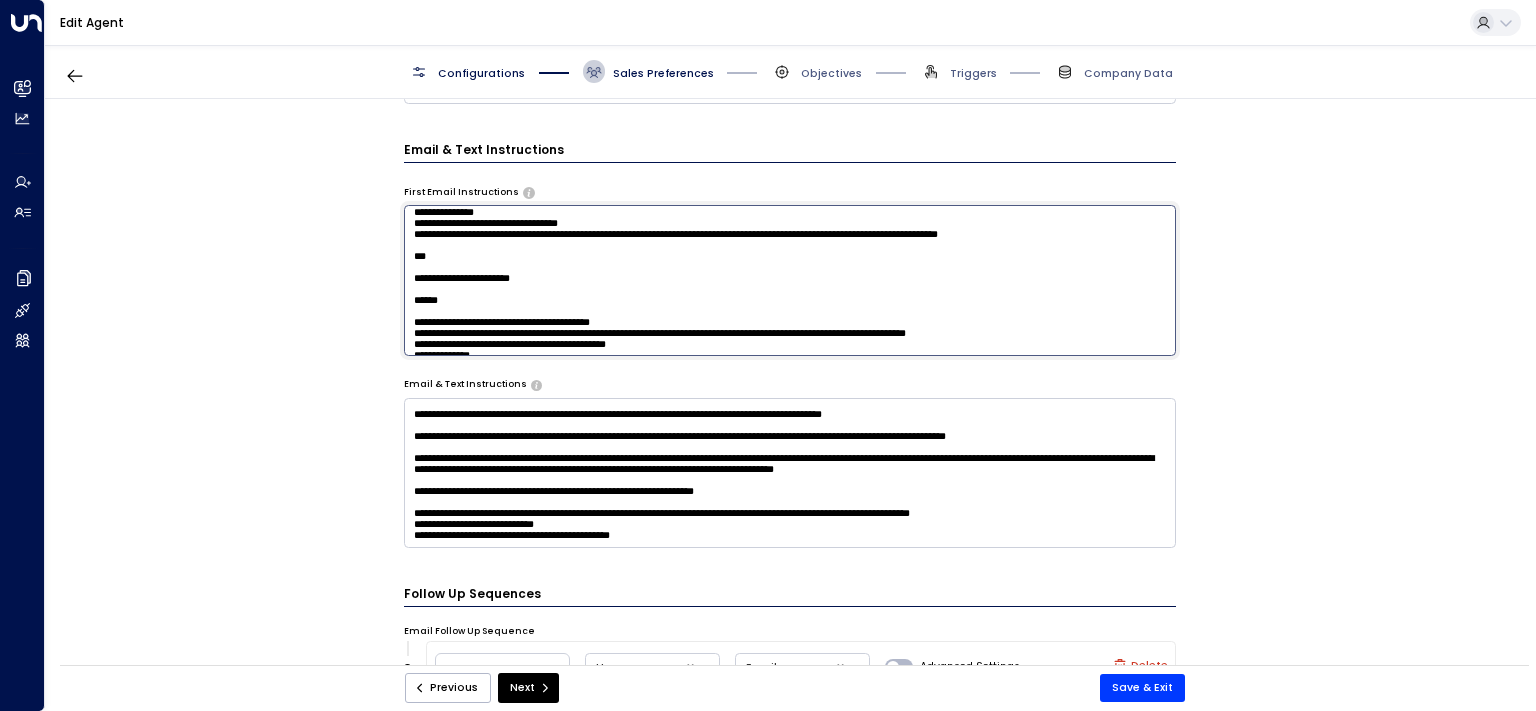 click at bounding box center (790, 280) 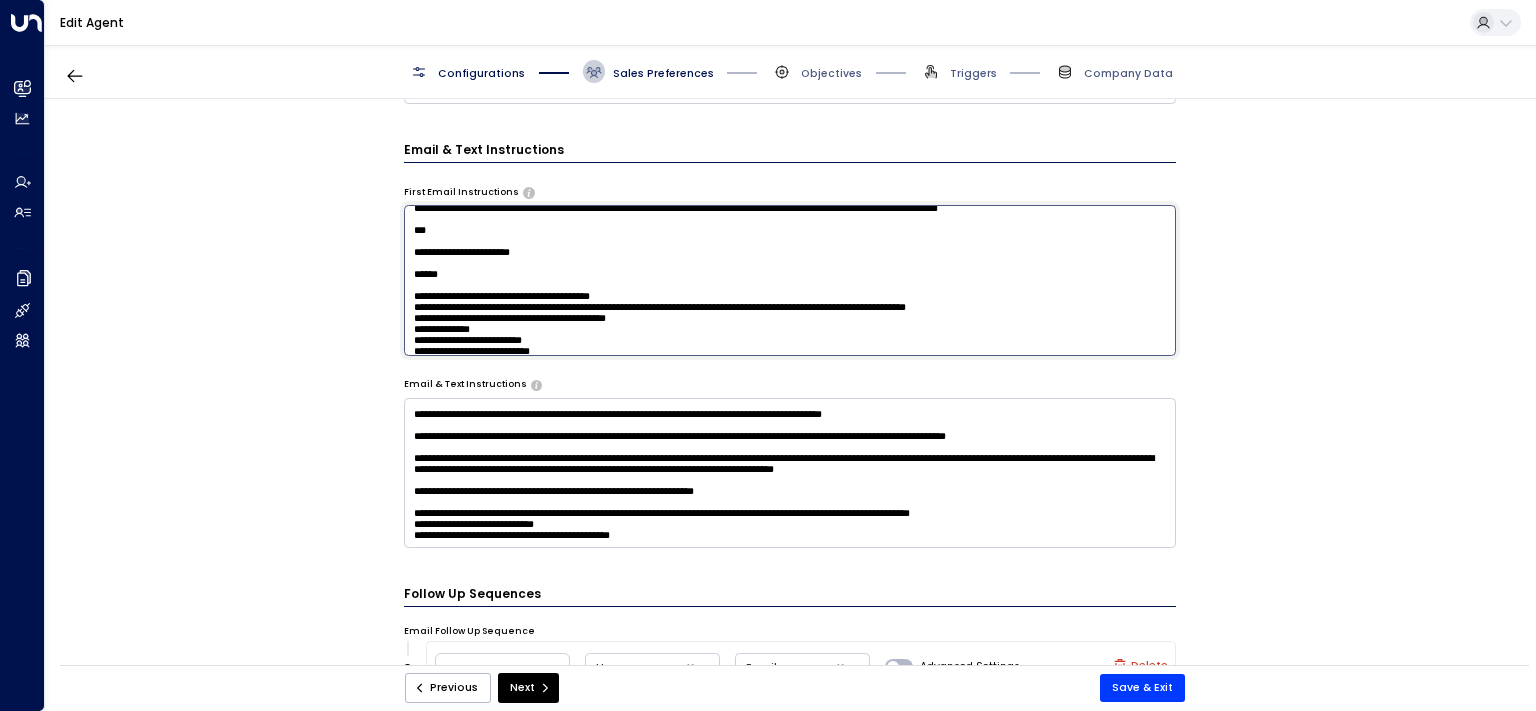 scroll, scrollTop: 1094, scrollLeft: 0, axis: vertical 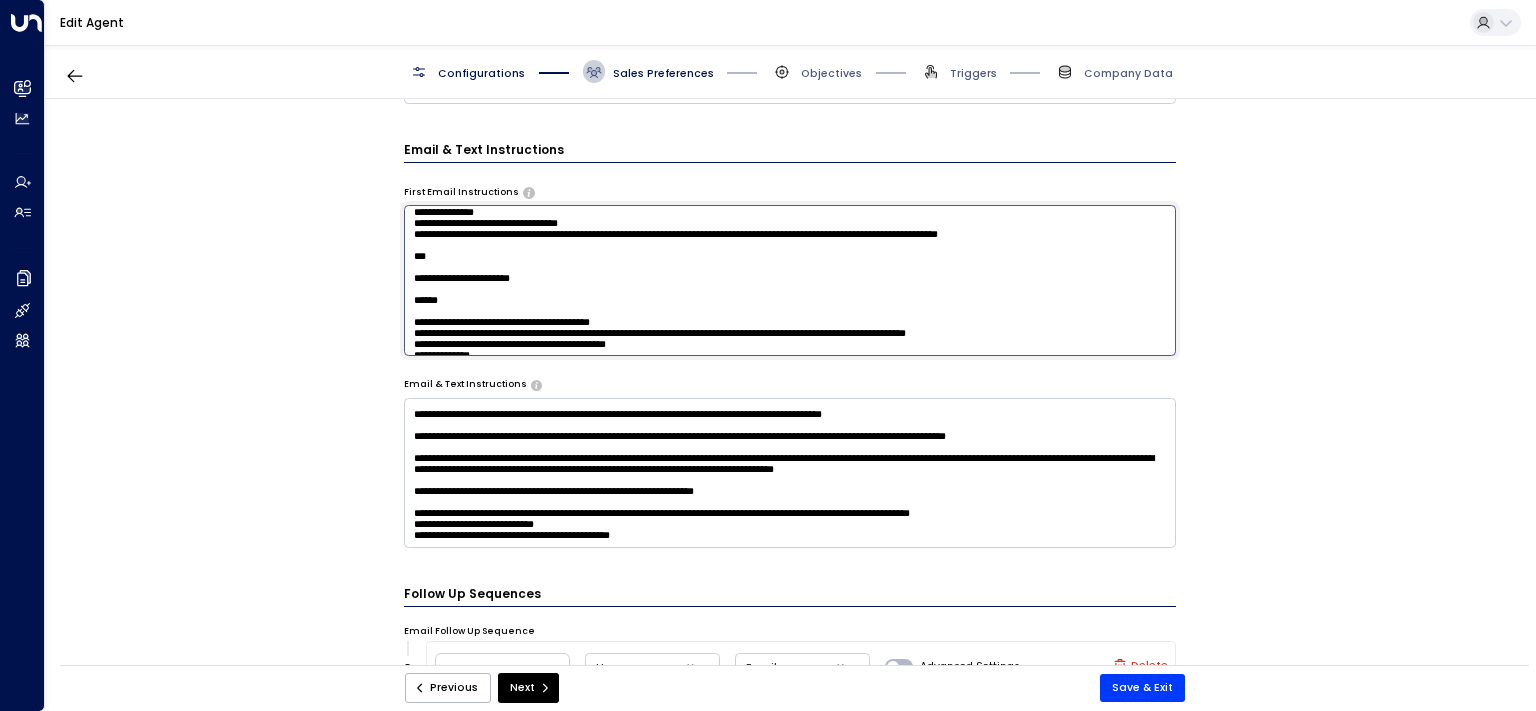 drag, startPoint x: 650, startPoint y: 317, endPoint x: 391, endPoint y: 288, distance: 260.6185 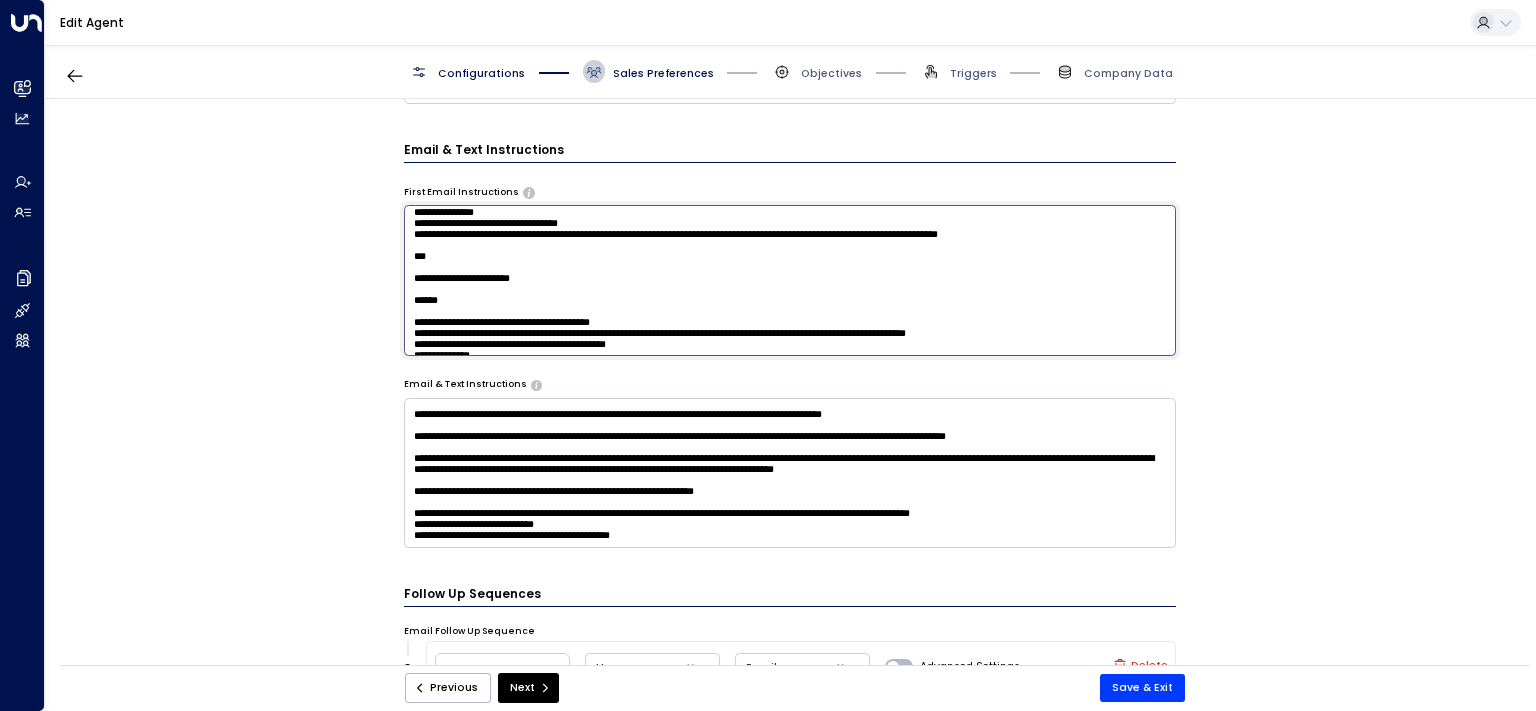 click at bounding box center (790, 280) 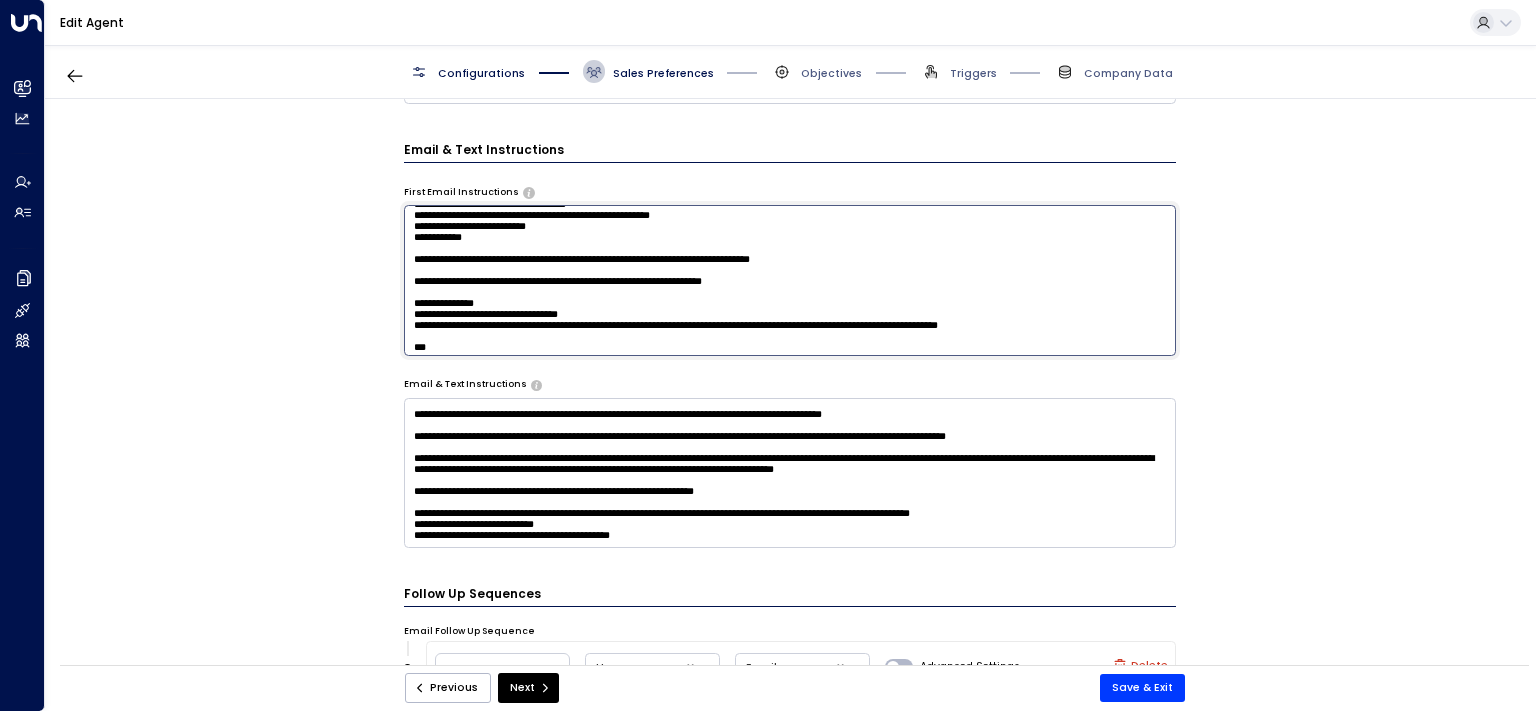 scroll, scrollTop: 1094, scrollLeft: 0, axis: vertical 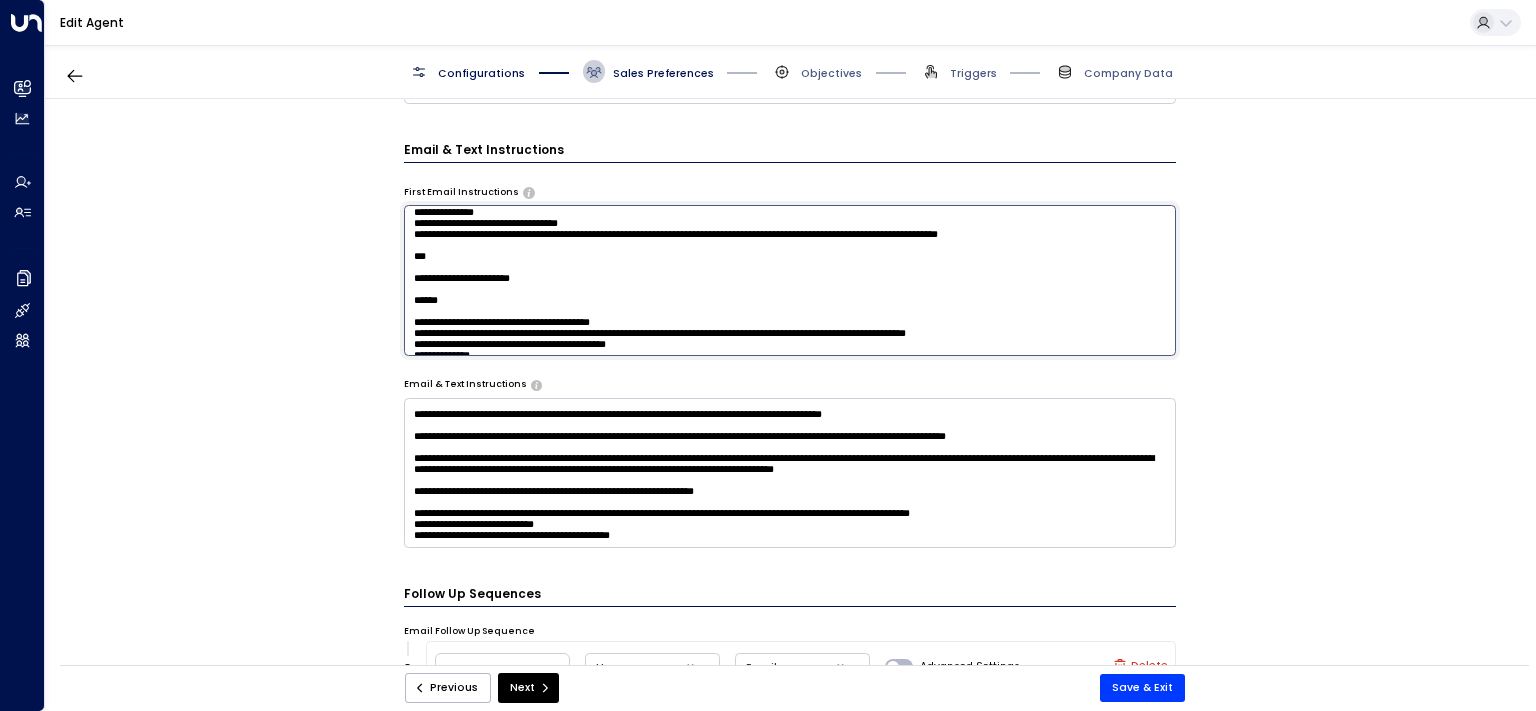 click at bounding box center [790, 280] 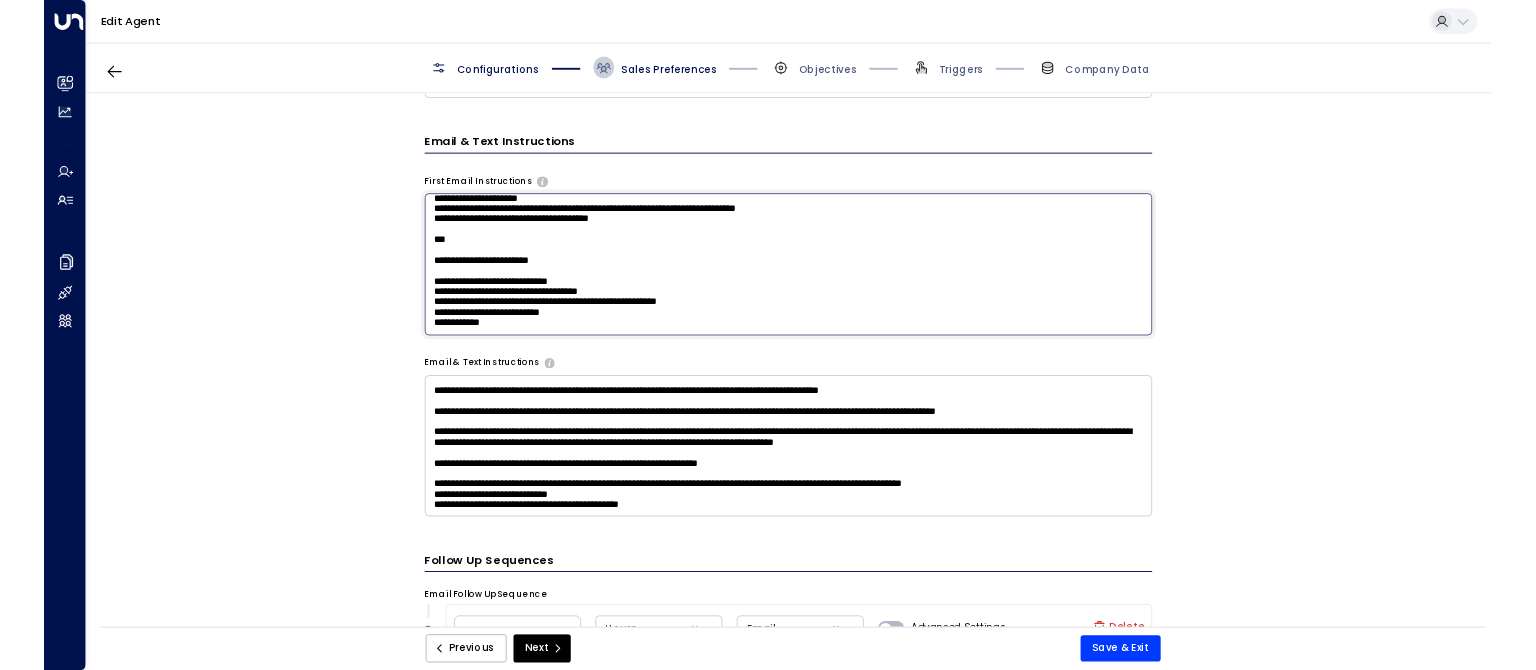 scroll, scrollTop: 944, scrollLeft: 0, axis: vertical 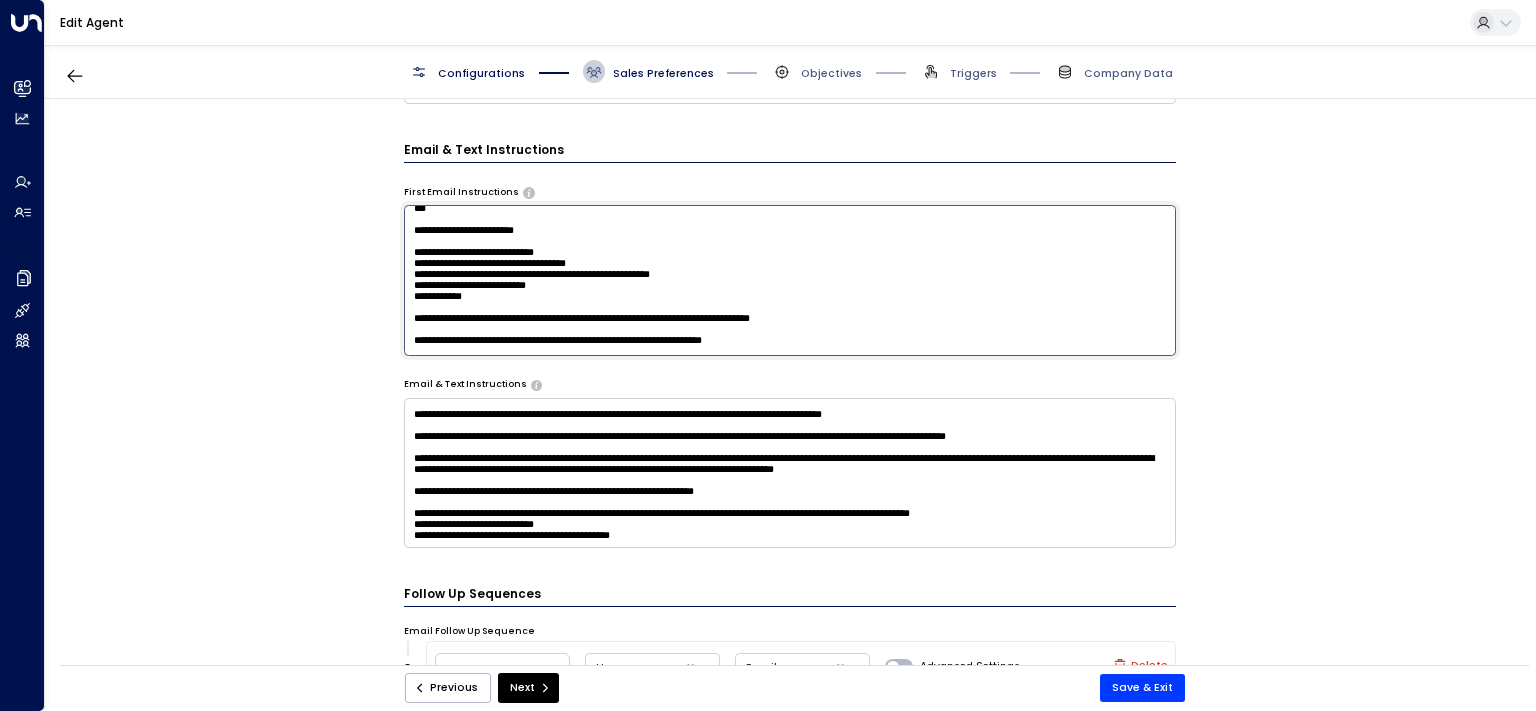 click at bounding box center [790, 280] 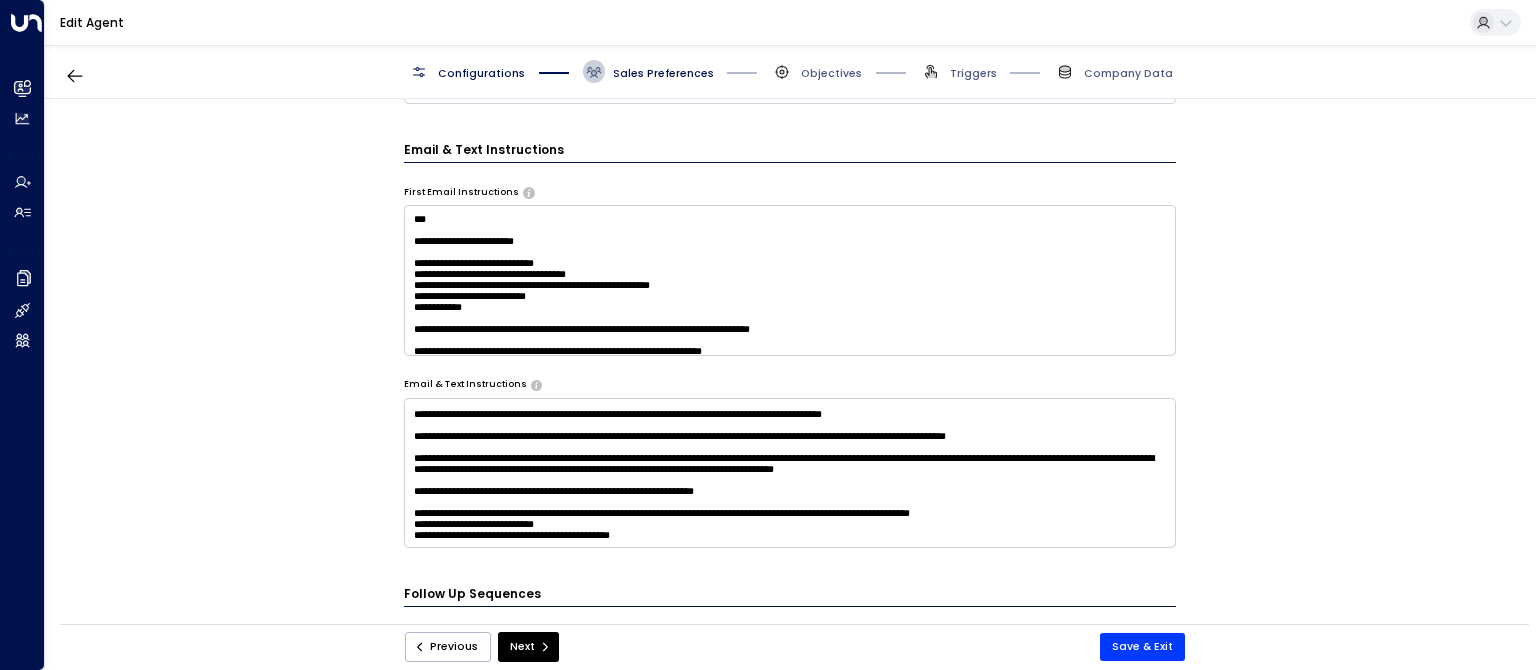 scroll, scrollTop: 948, scrollLeft: 0, axis: vertical 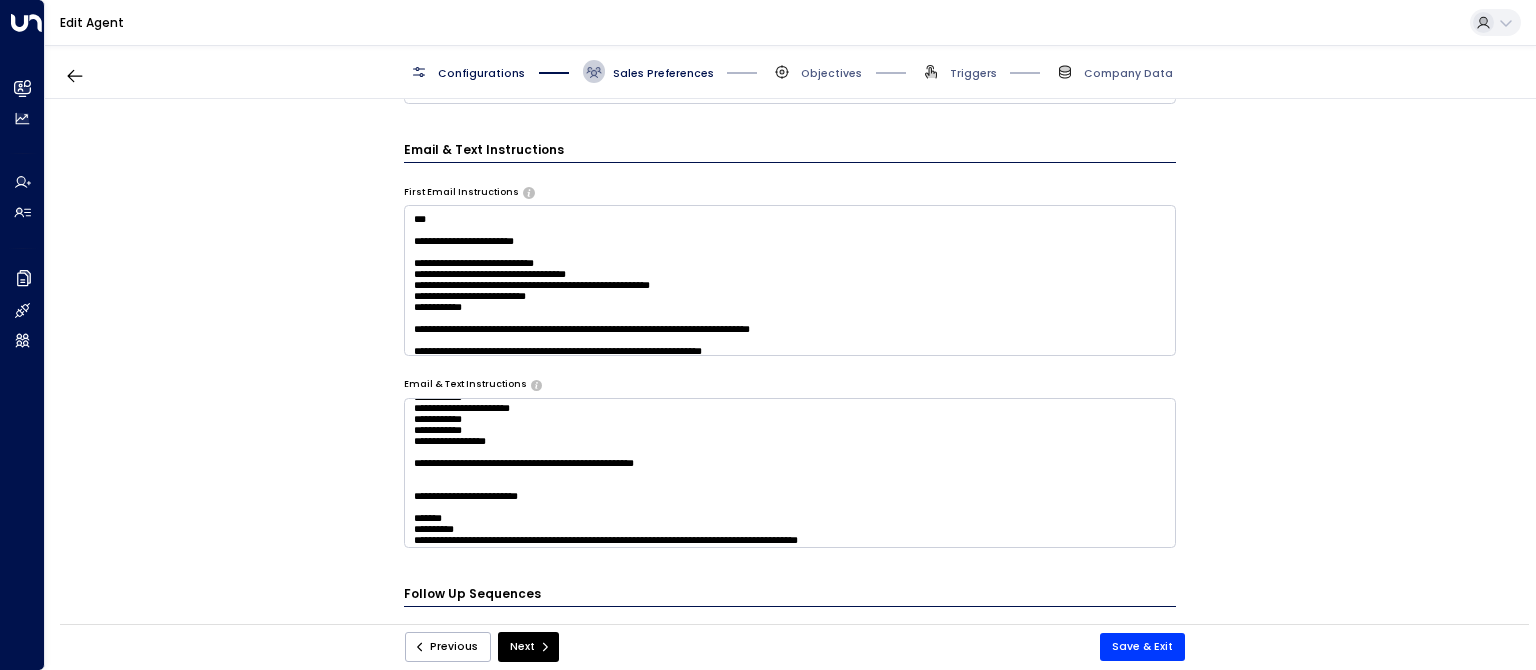click at bounding box center (790, 473) 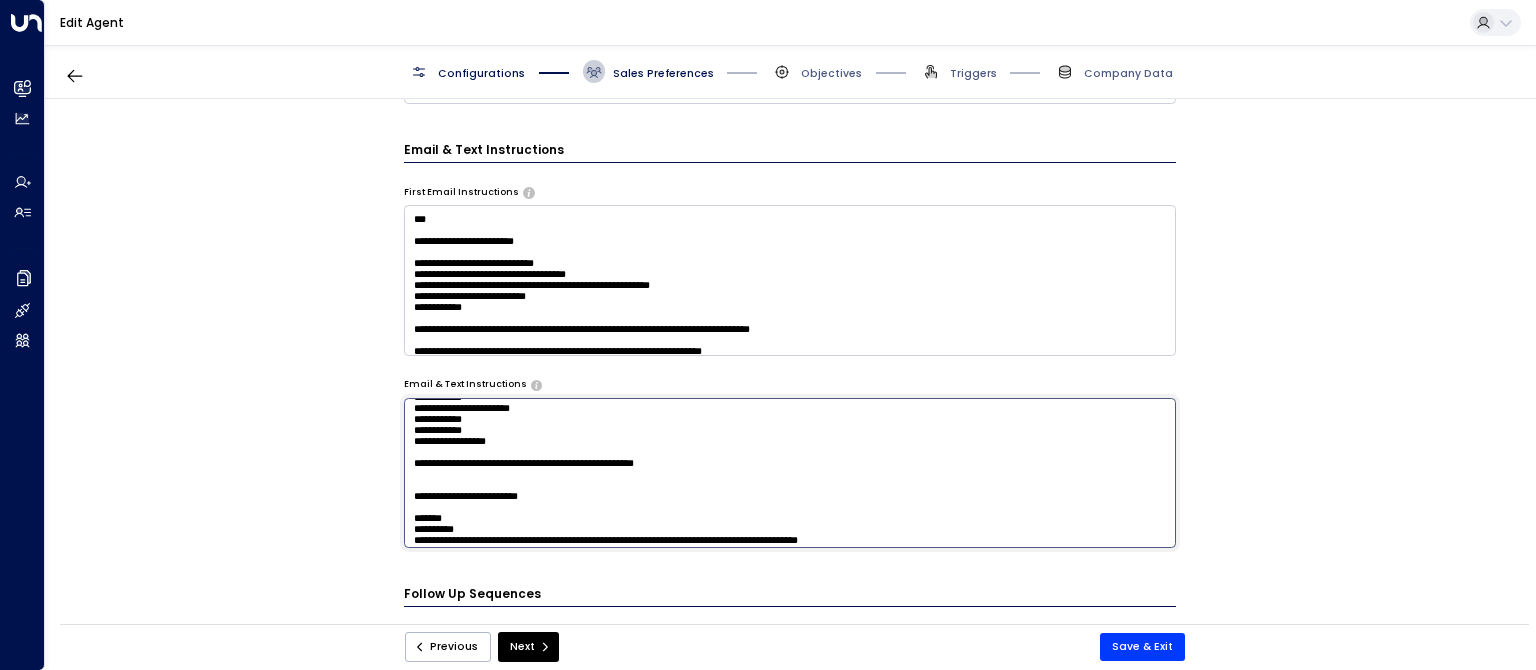 click at bounding box center (790, 473) 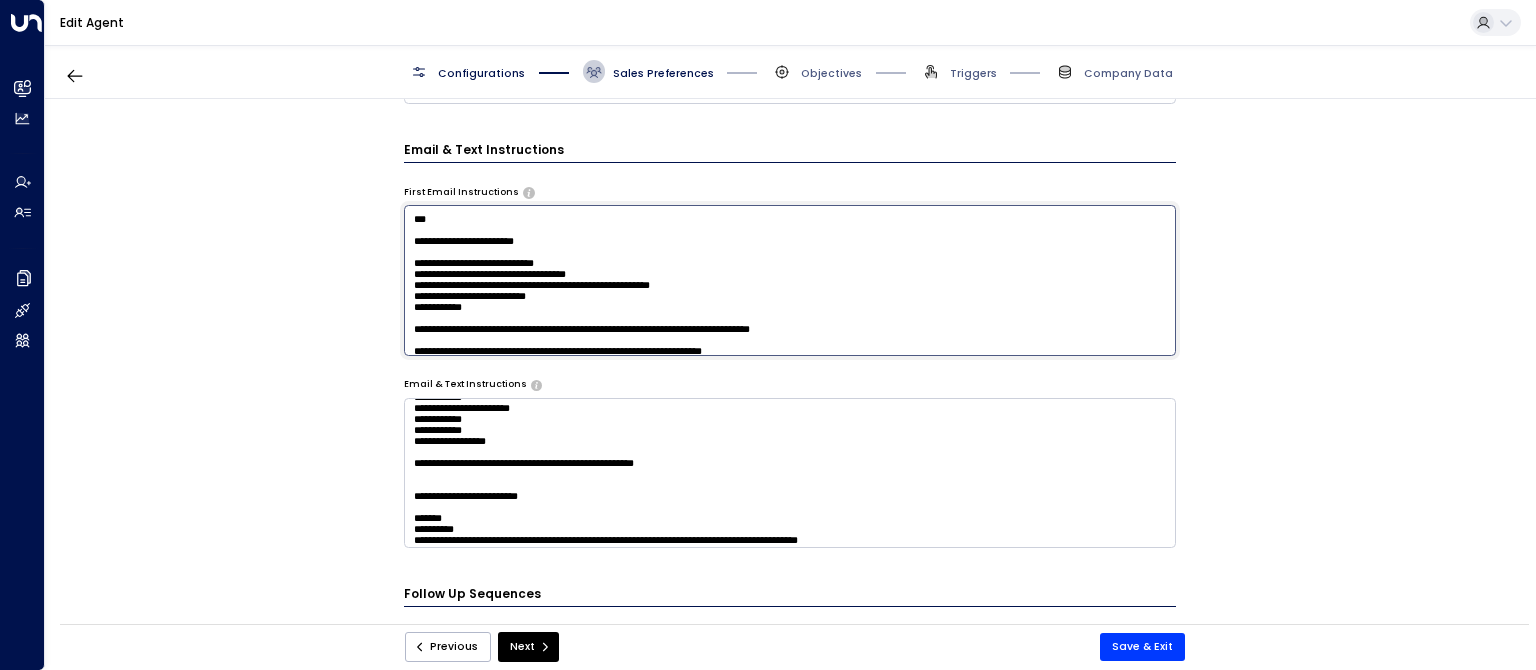 drag, startPoint x: 502, startPoint y: 252, endPoint x: 358, endPoint y: 251, distance: 144.00348 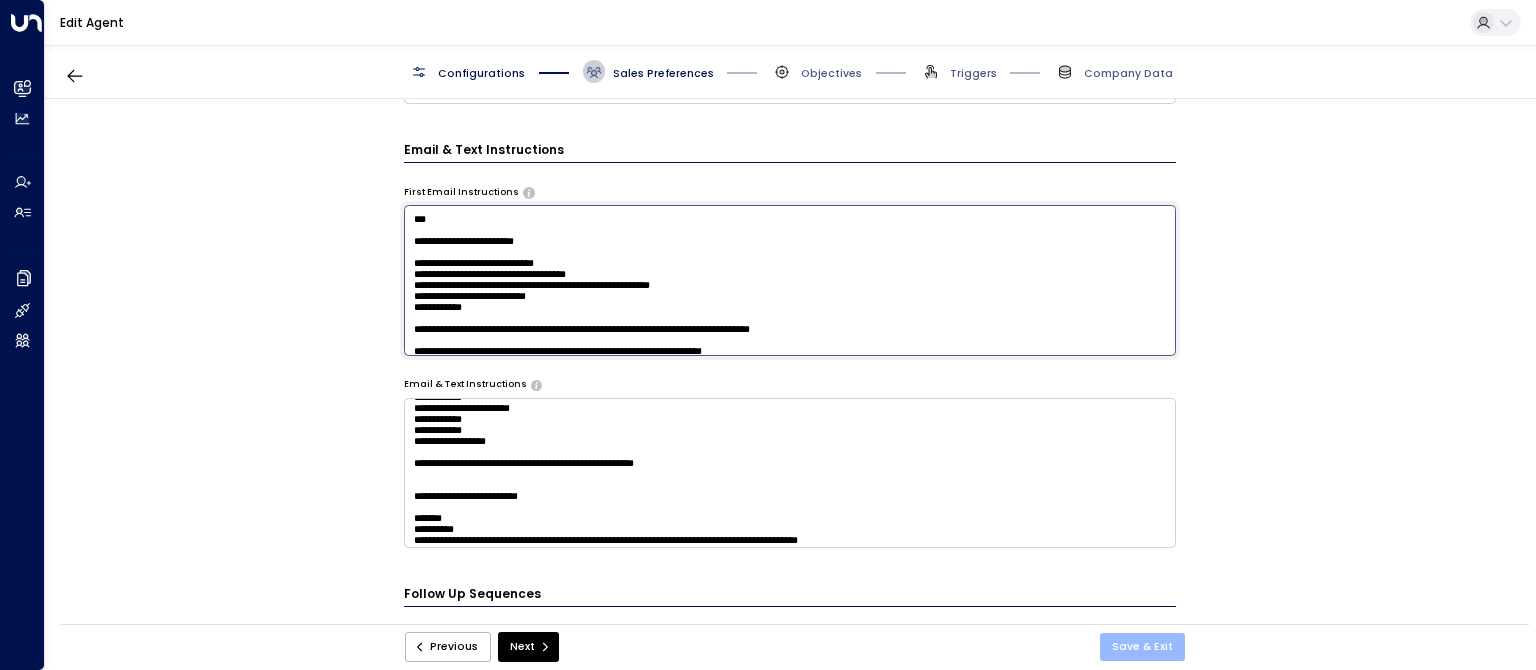type on "**********" 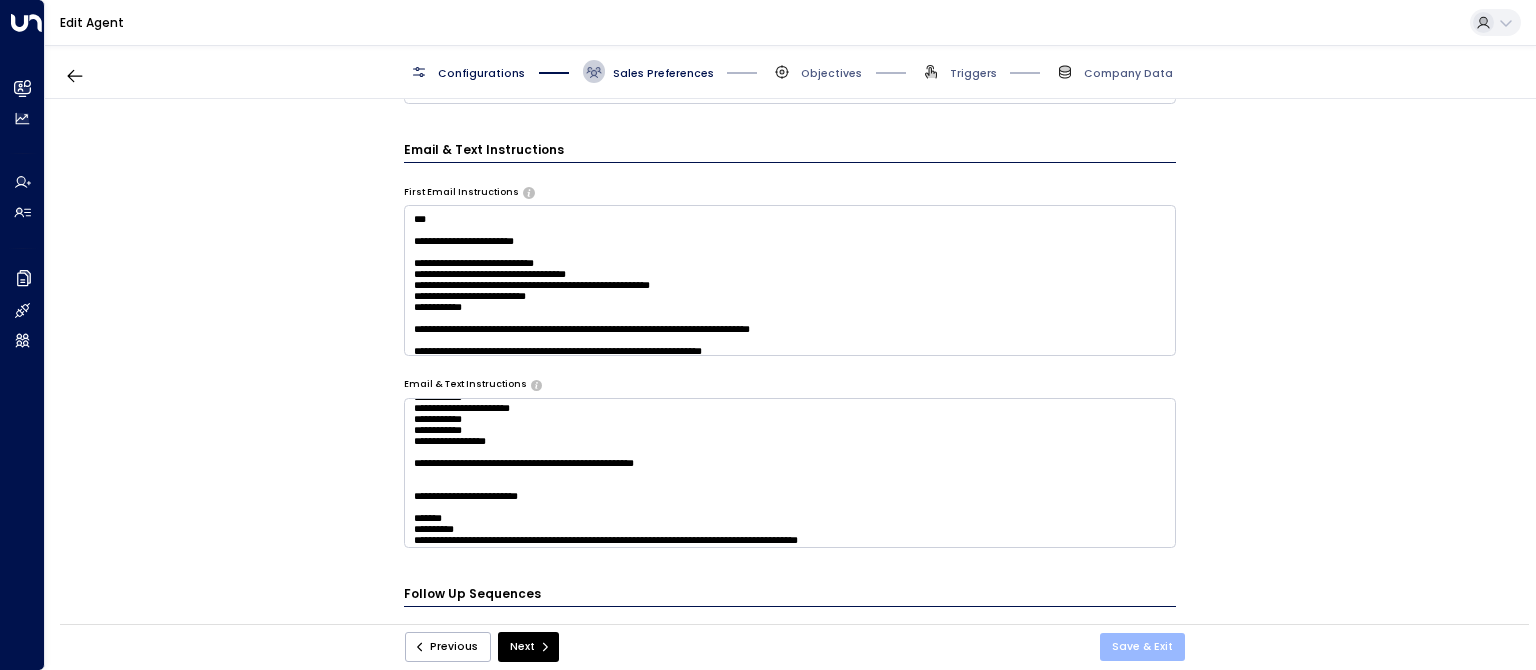 click on "Save & Exit" at bounding box center (1142, 647) 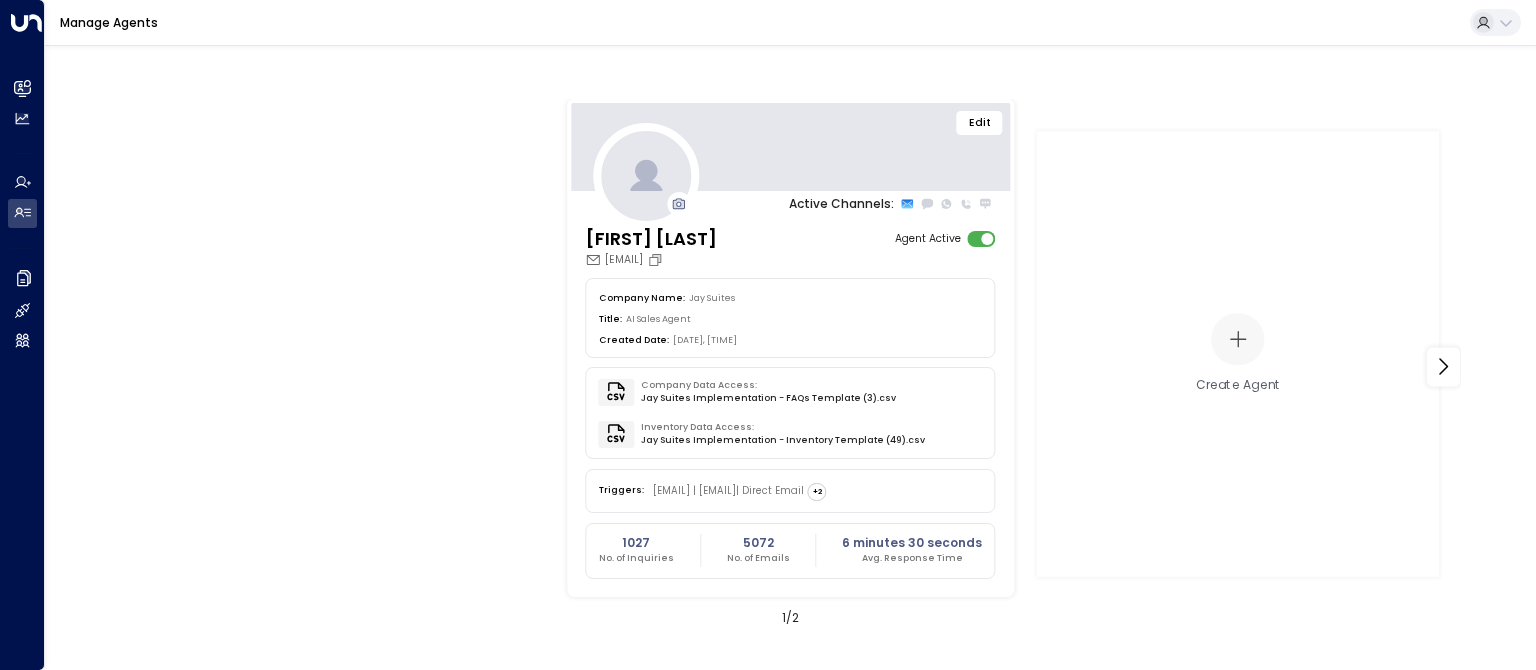 click on "Edit" at bounding box center [980, 123] 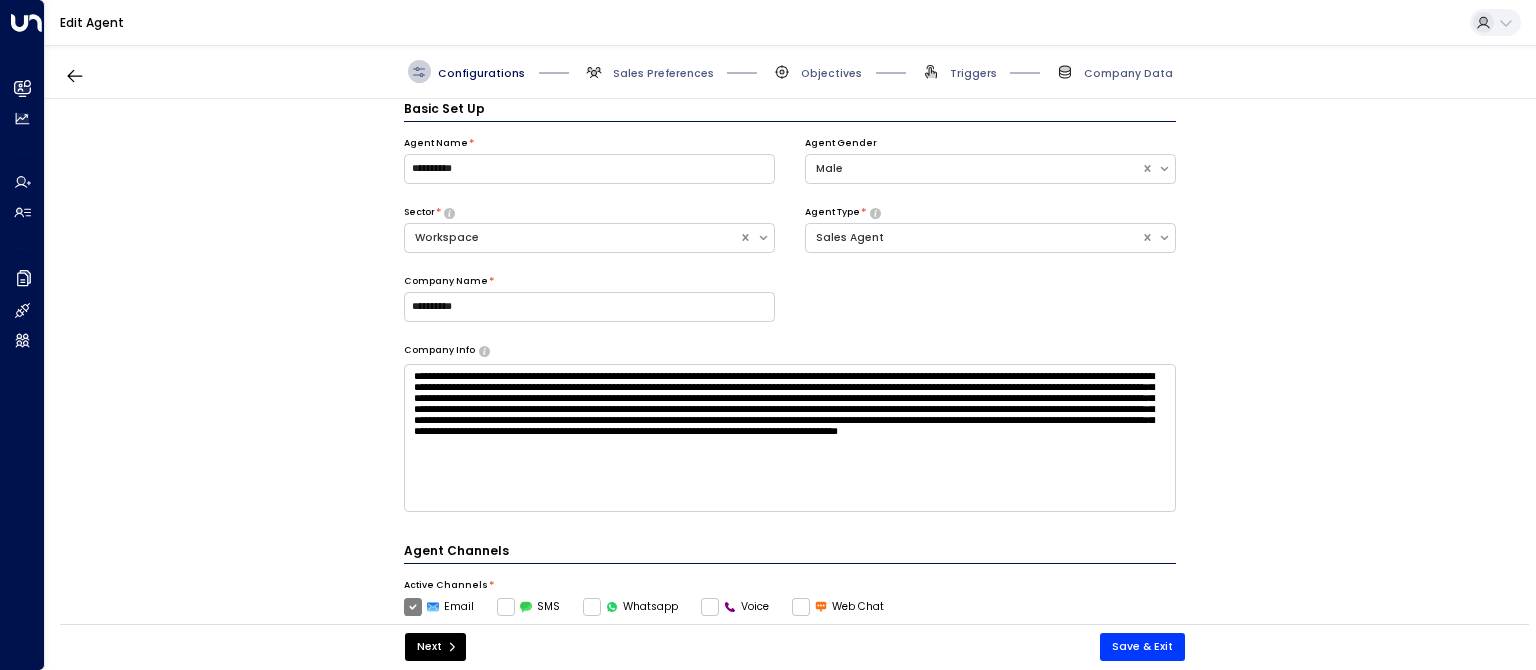 scroll, scrollTop: 22, scrollLeft: 0, axis: vertical 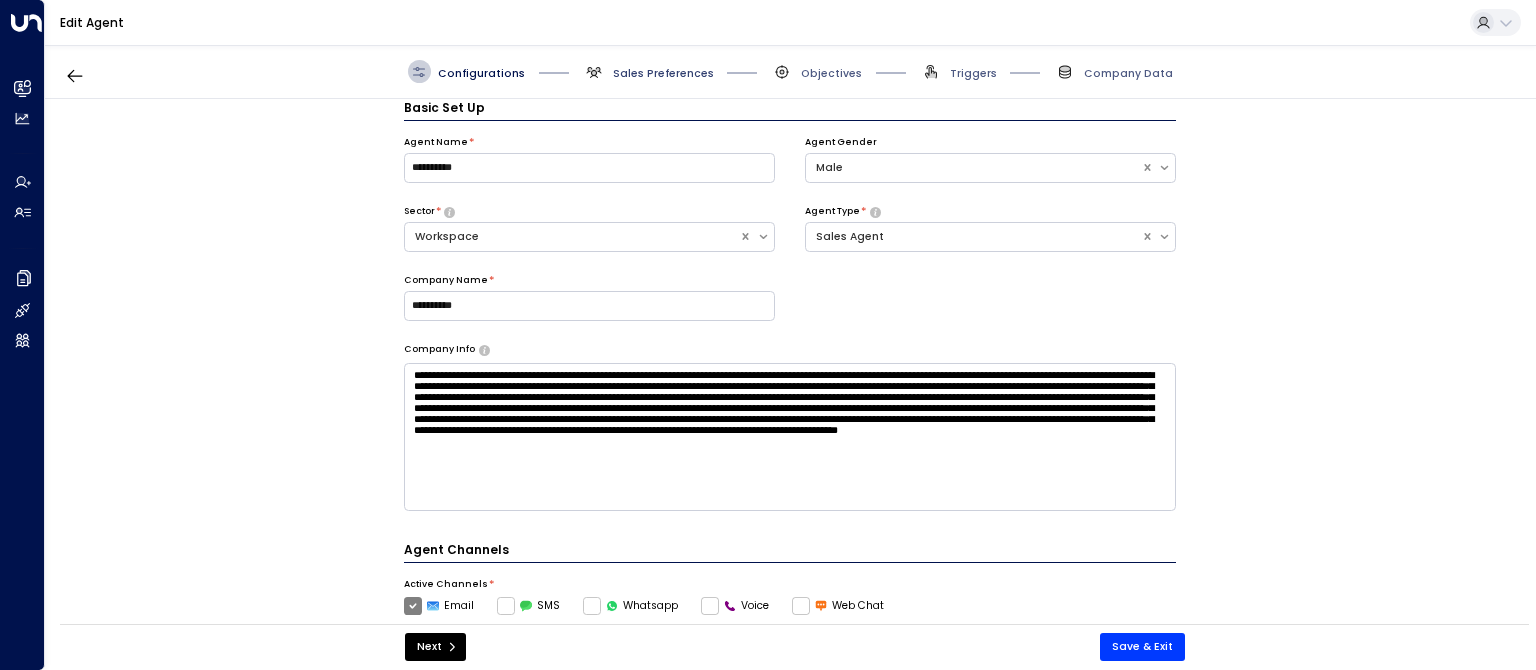 click on "Sales Preferences" at bounding box center [663, 73] 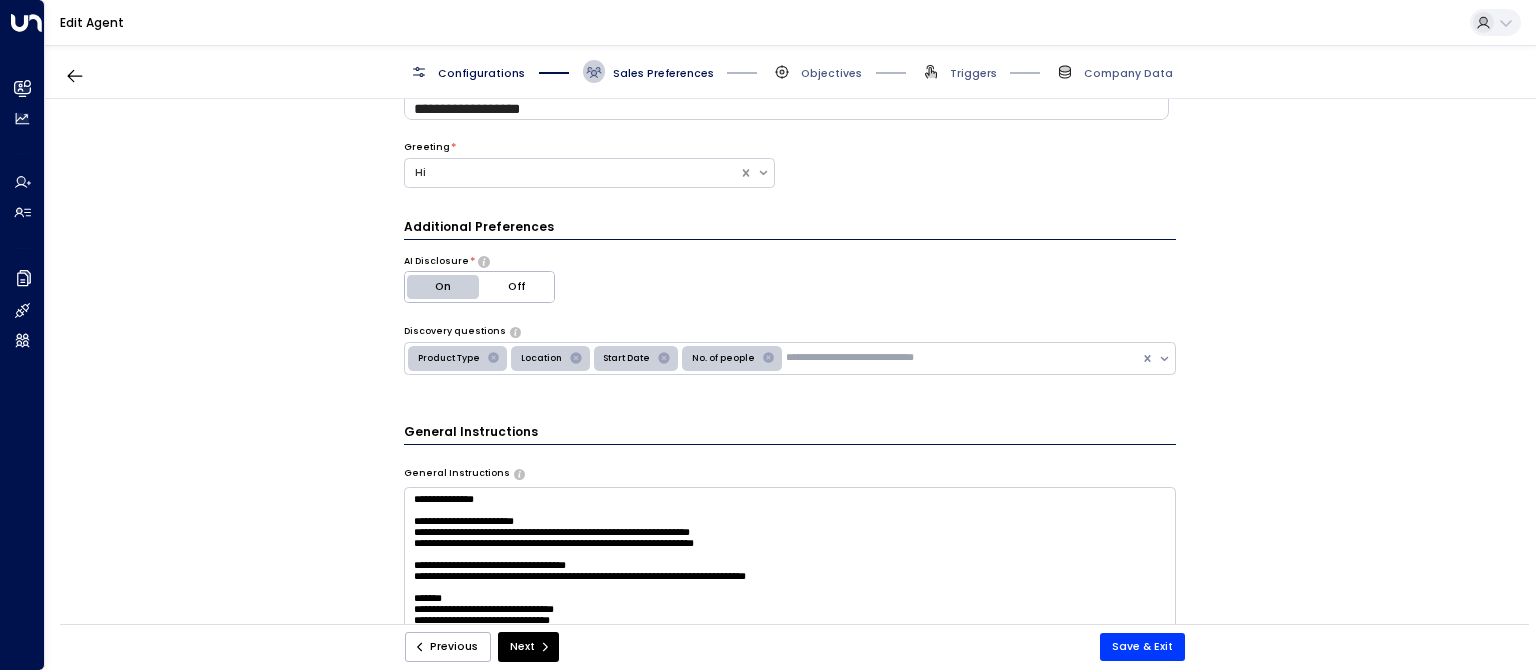 scroll, scrollTop: 425, scrollLeft: 0, axis: vertical 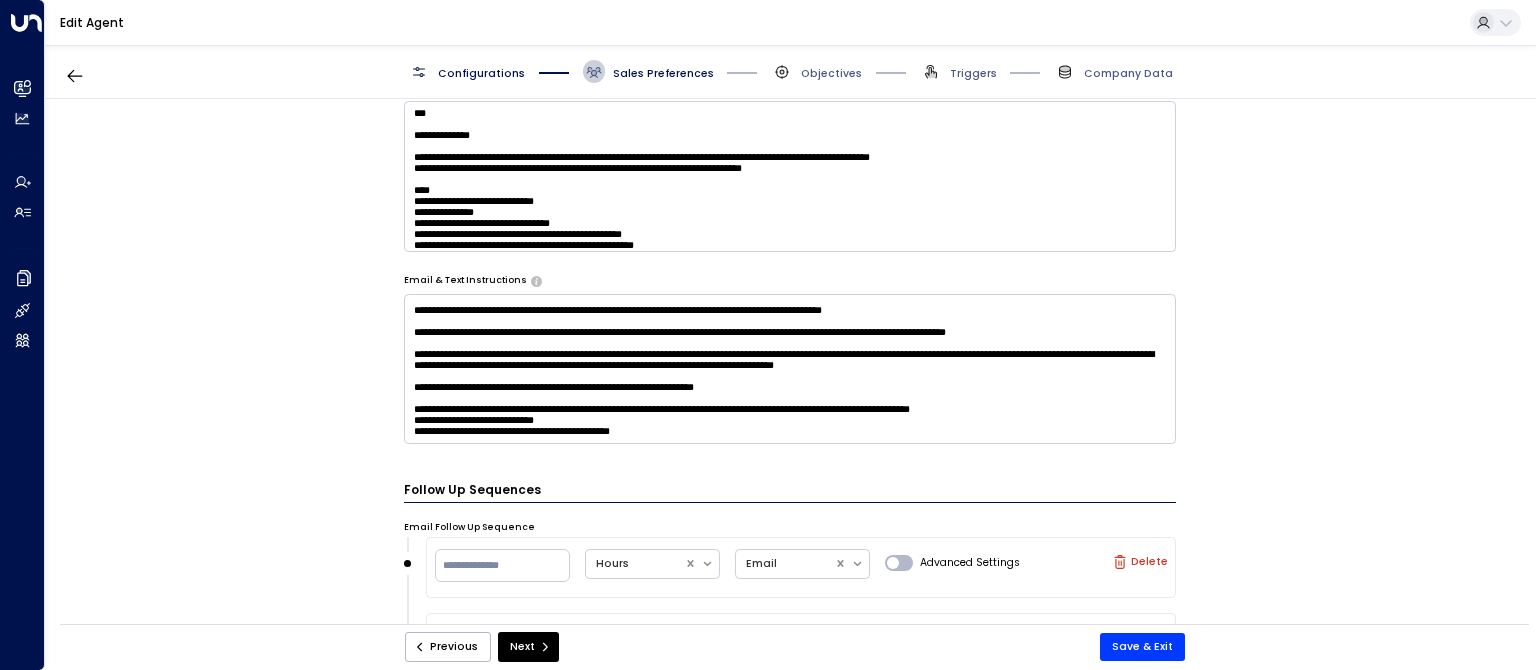 click at bounding box center [790, 369] 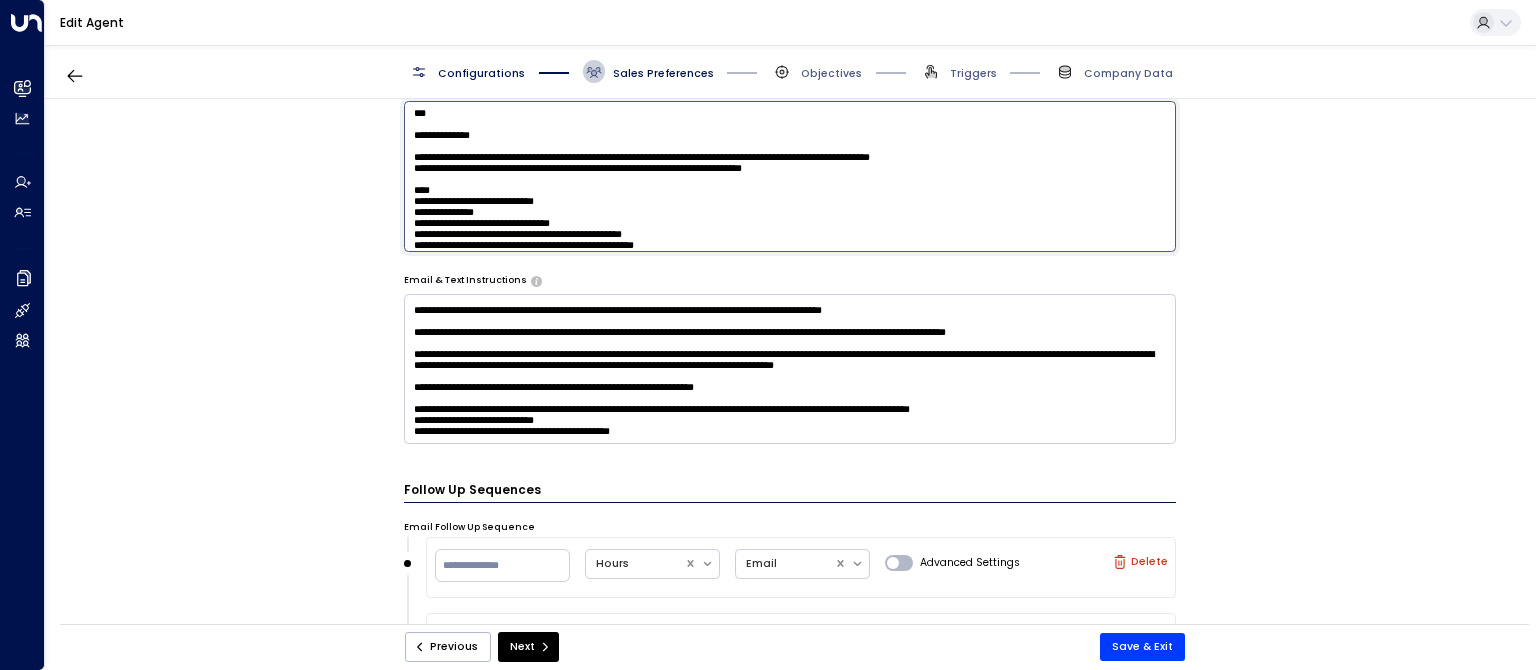 scroll, scrollTop: 456, scrollLeft: 0, axis: vertical 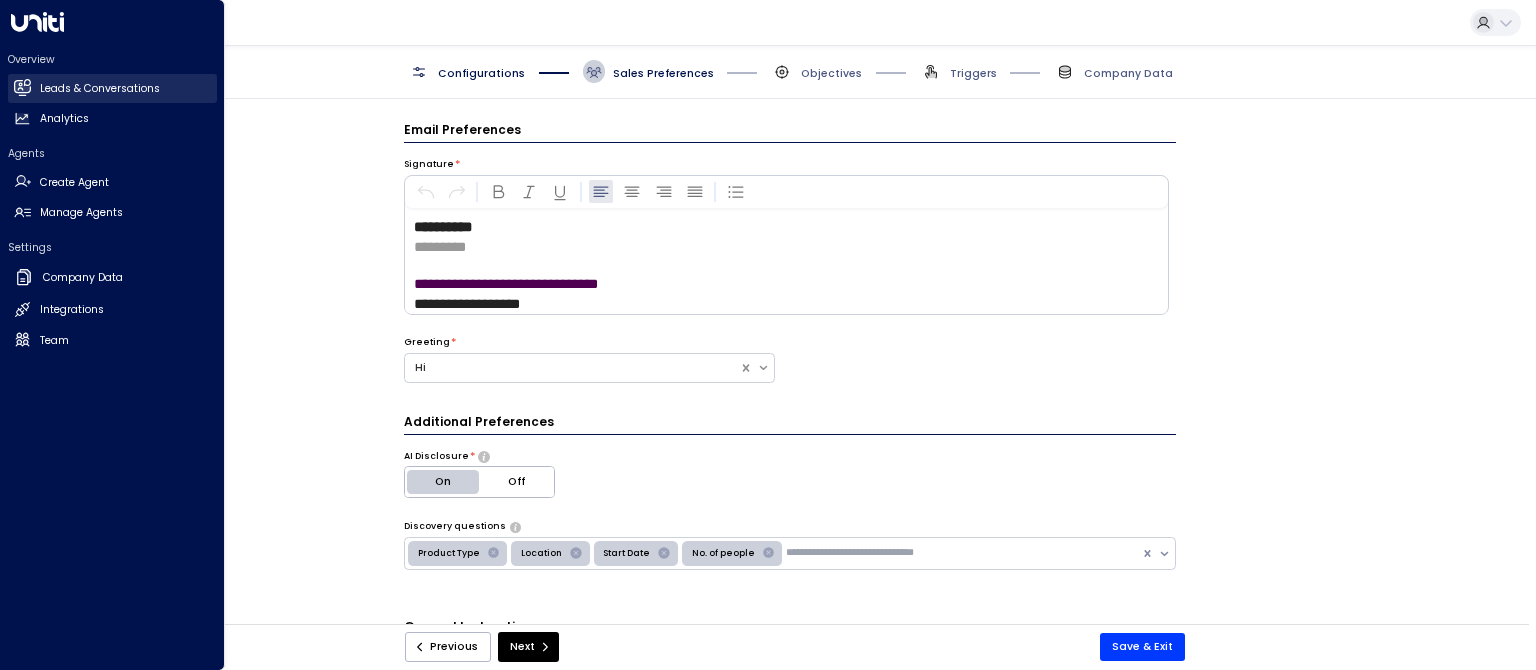 click on "Leads & Conversations" at bounding box center [100, 89] 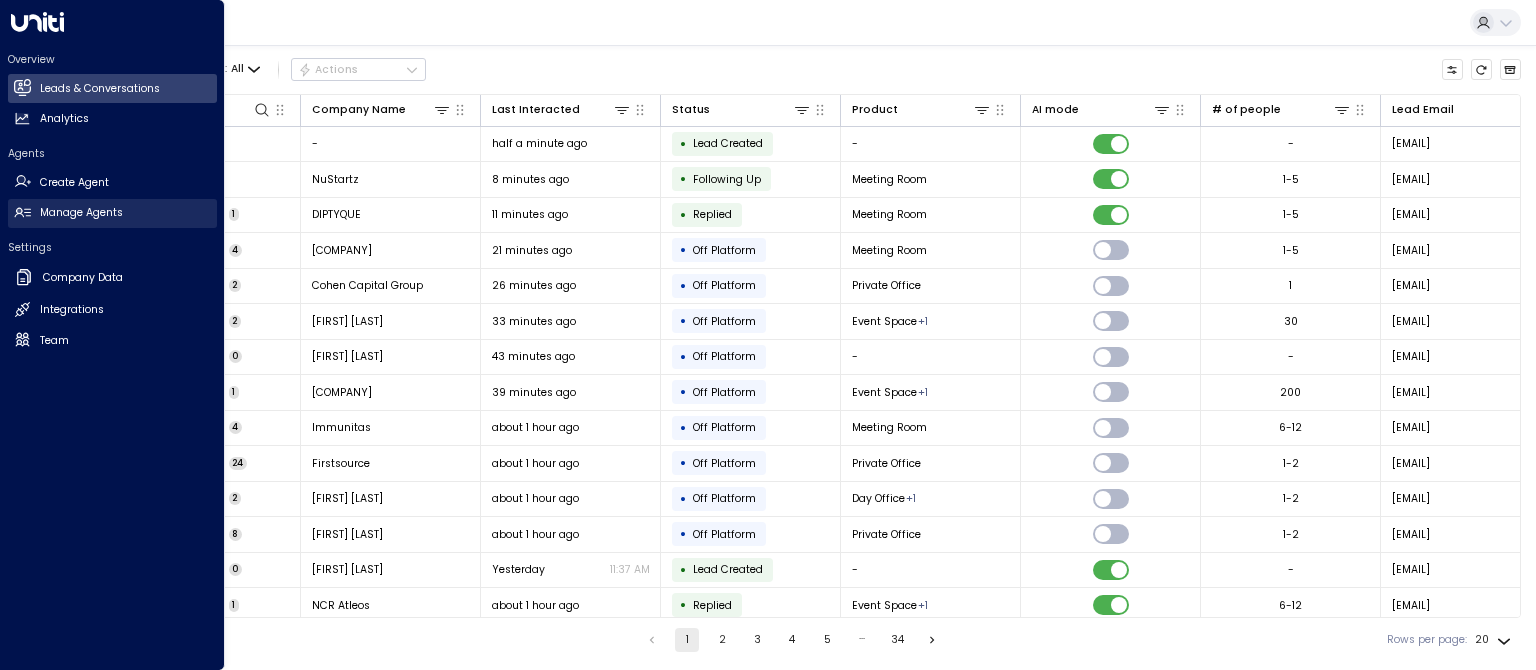 click on "Manage Agents" at bounding box center [81, 213] 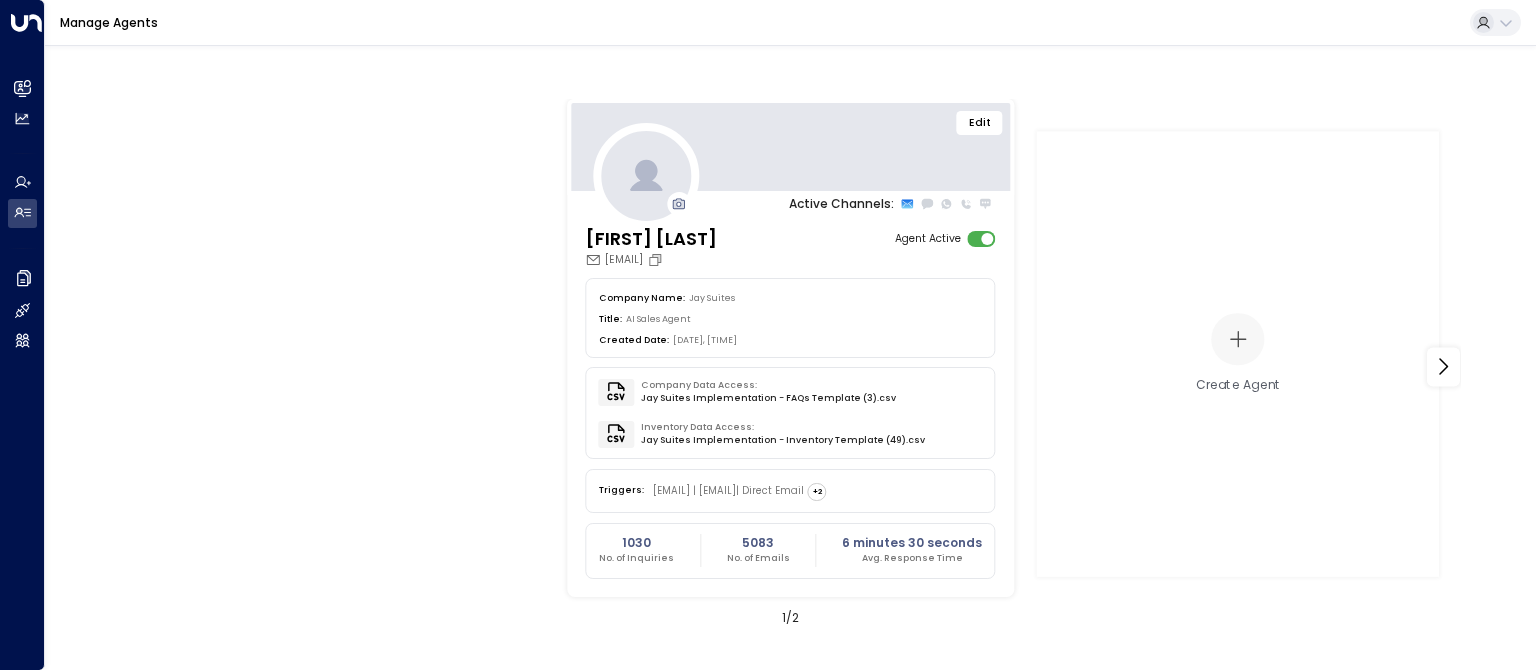 click on "Edit" at bounding box center [980, 123] 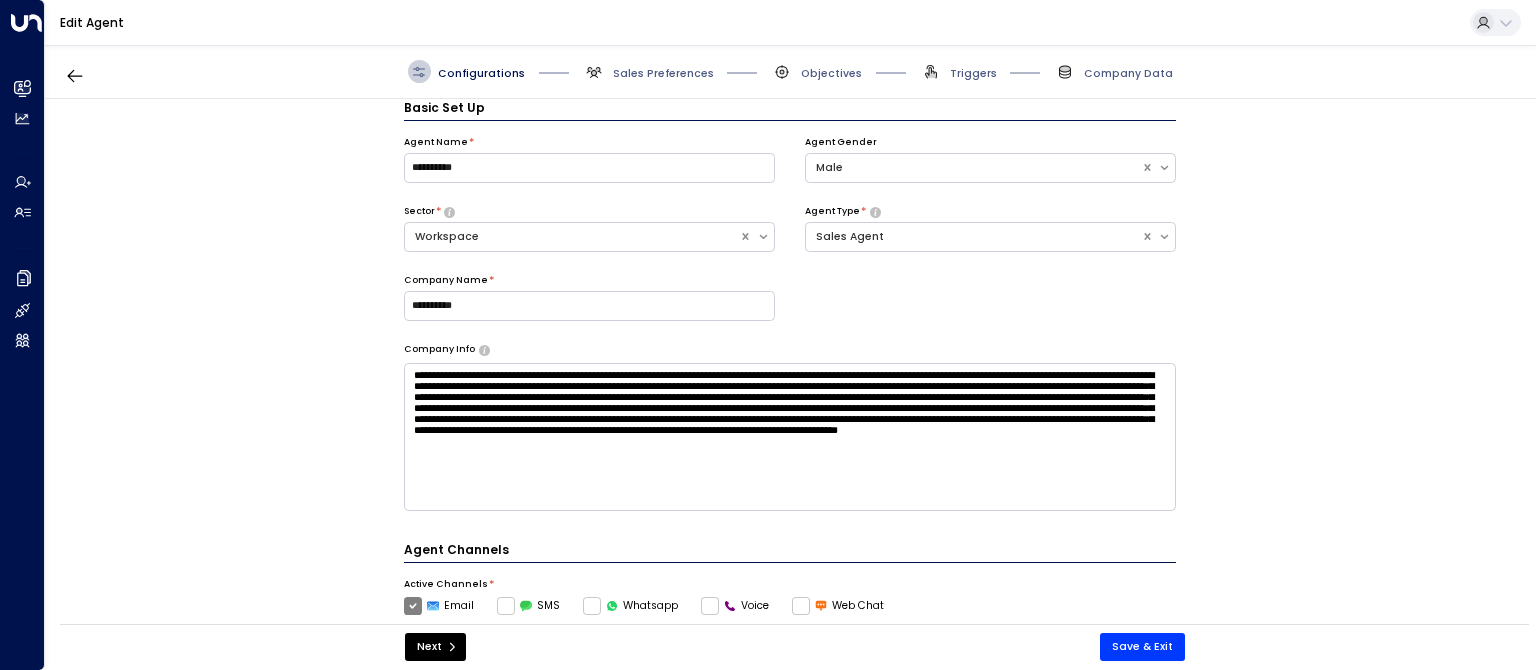 click at bounding box center [790, 437] 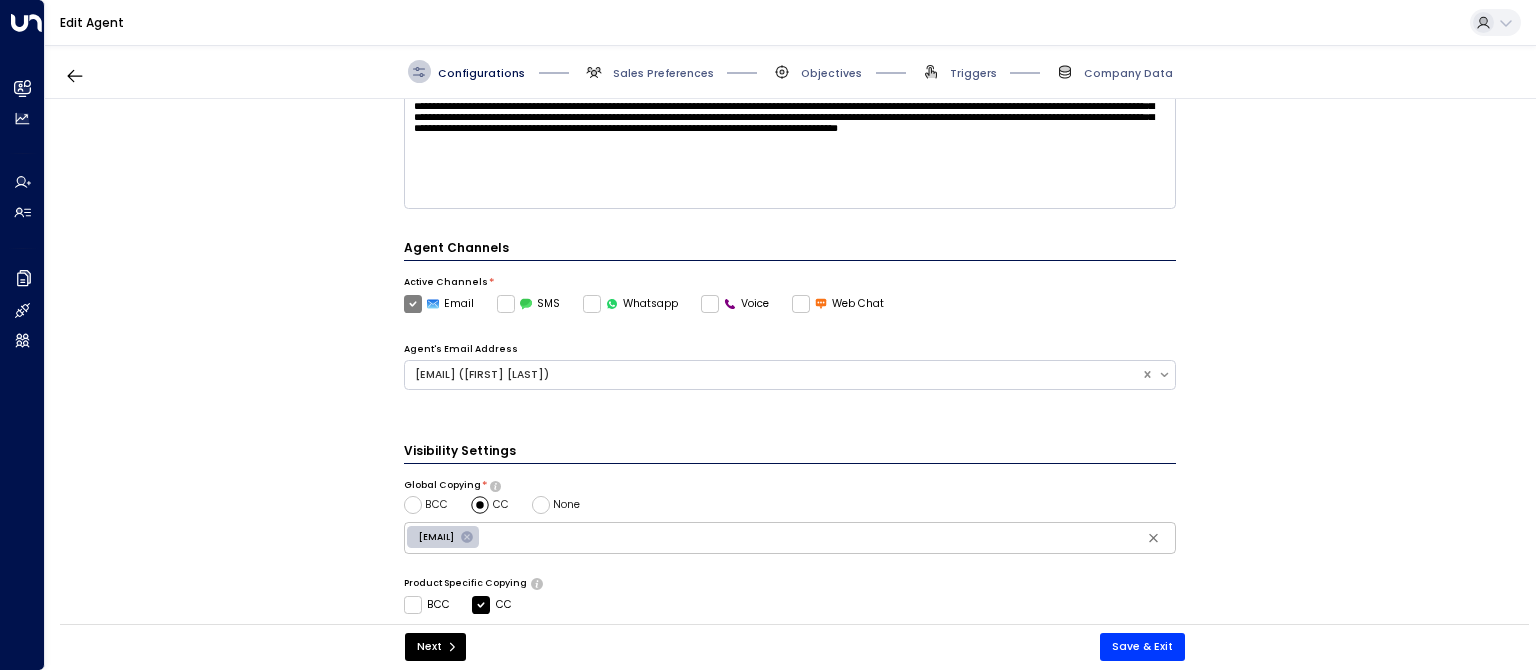 click on "Configurations Sales Preferences Objectives Triggers Company Data" at bounding box center (790, 72) 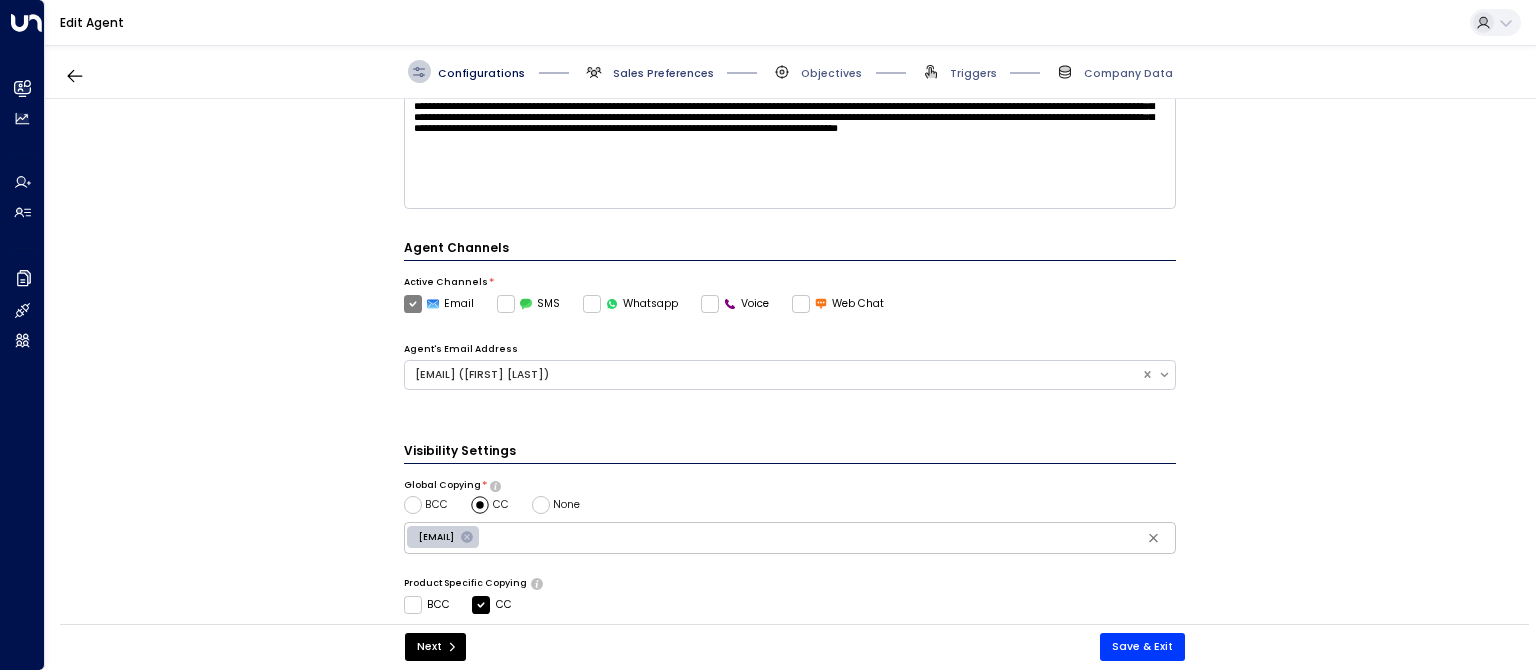 click on "Sales Preferences" at bounding box center (663, 73) 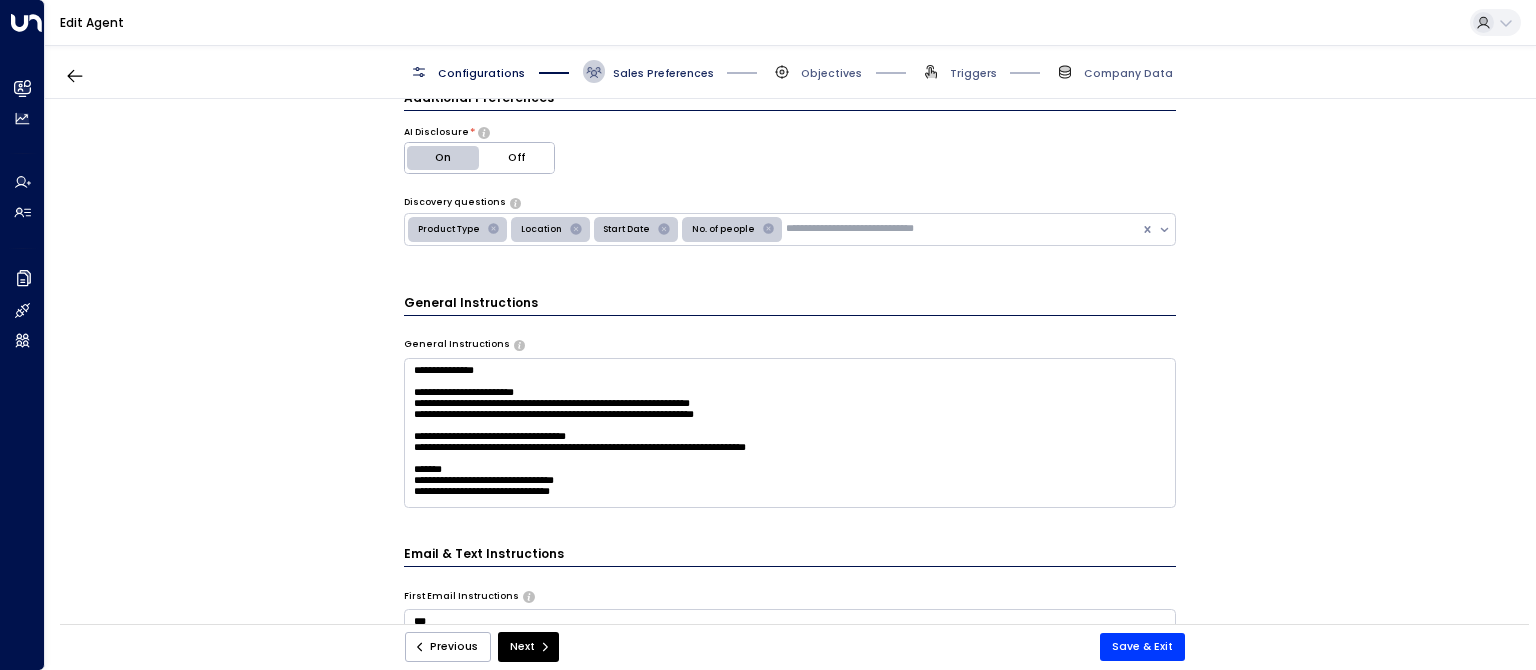 scroll, scrollTop: 134, scrollLeft: 0, axis: vertical 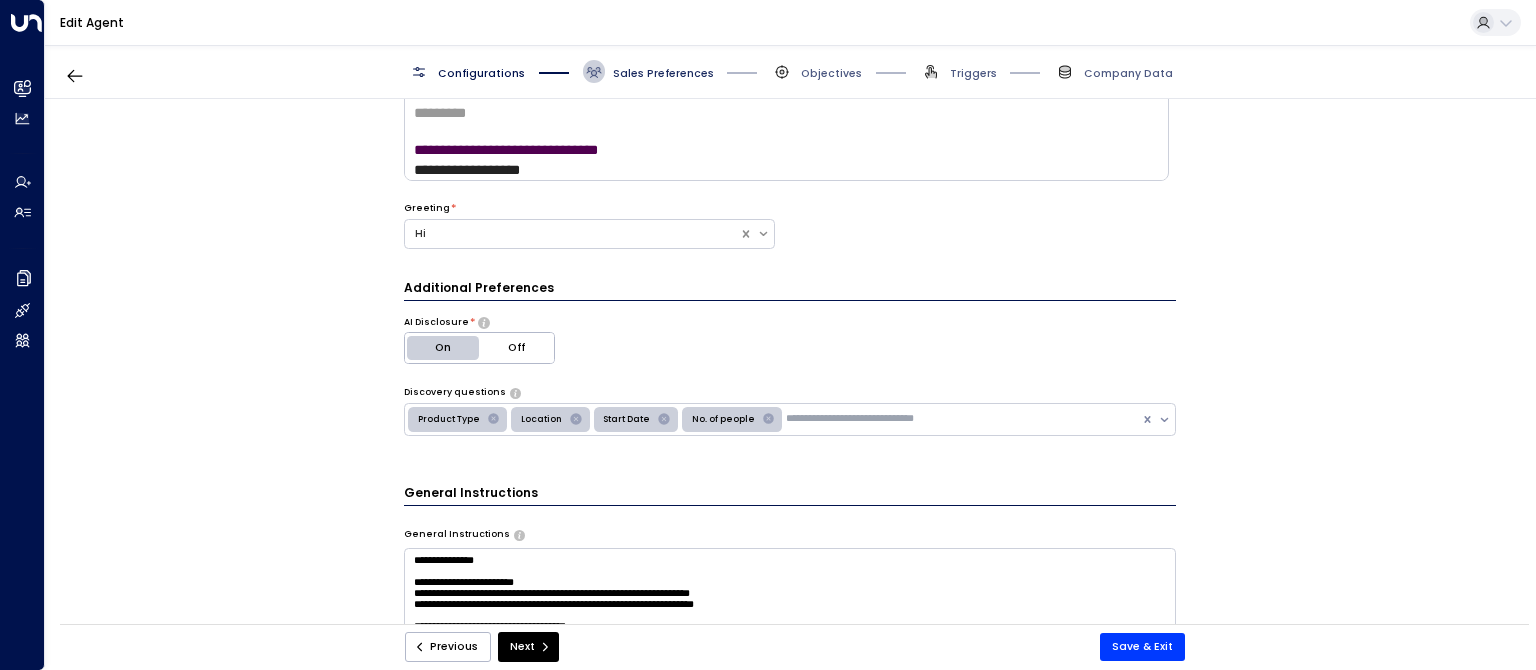 click on "Sales Preferences" at bounding box center [663, 73] 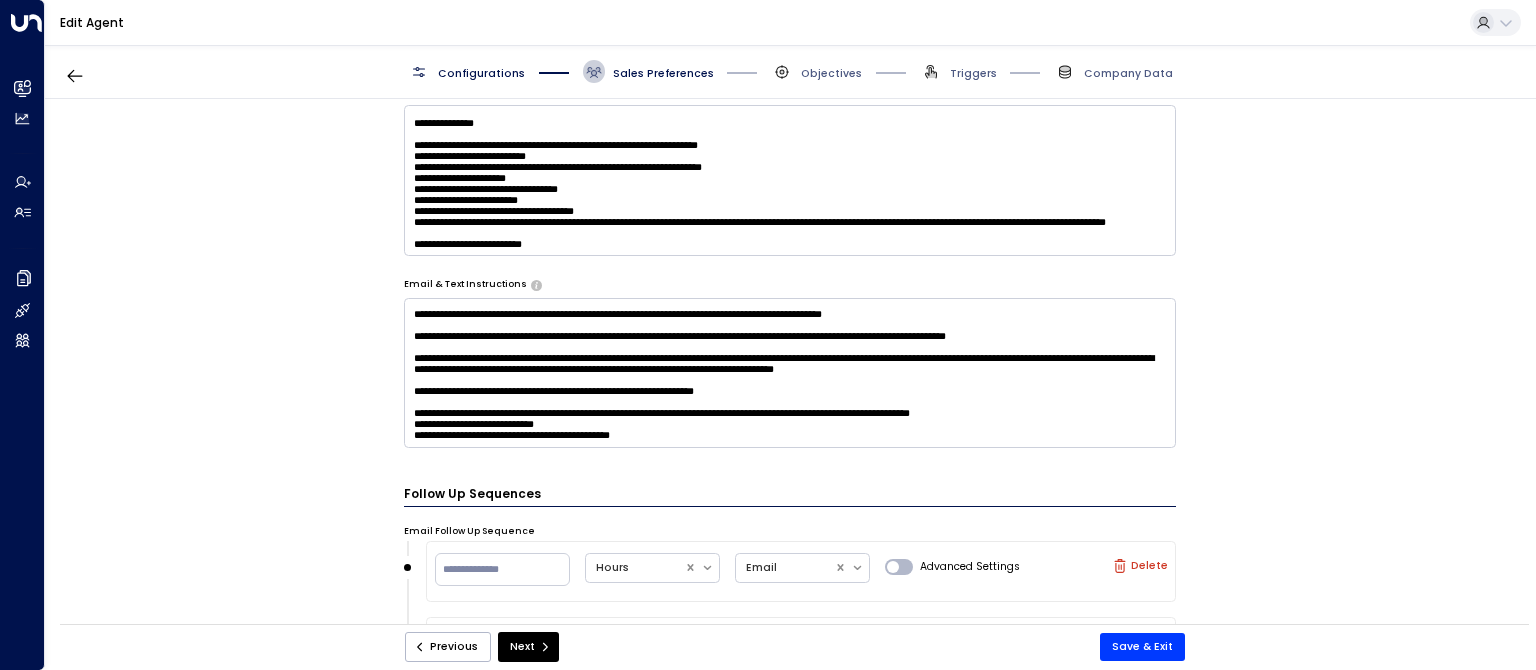 scroll, scrollTop: 627, scrollLeft: 0, axis: vertical 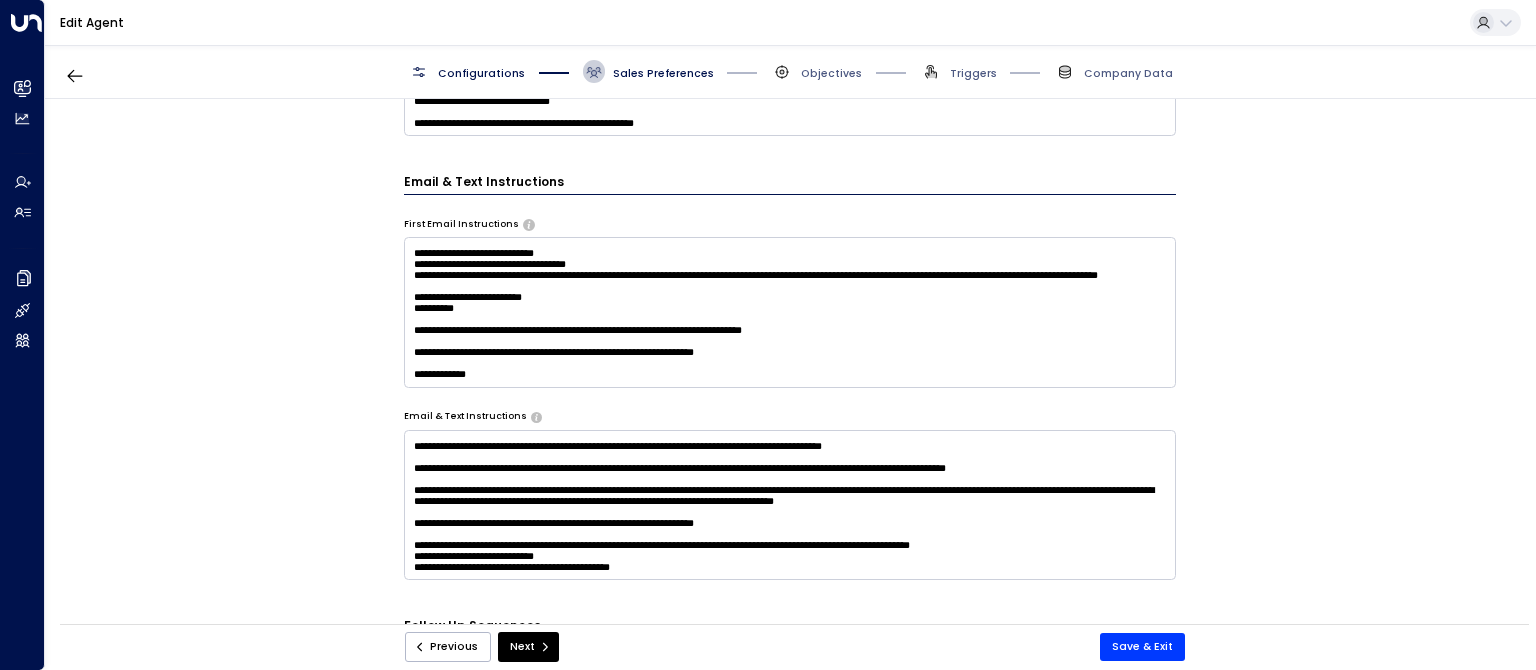 click at bounding box center [790, 505] 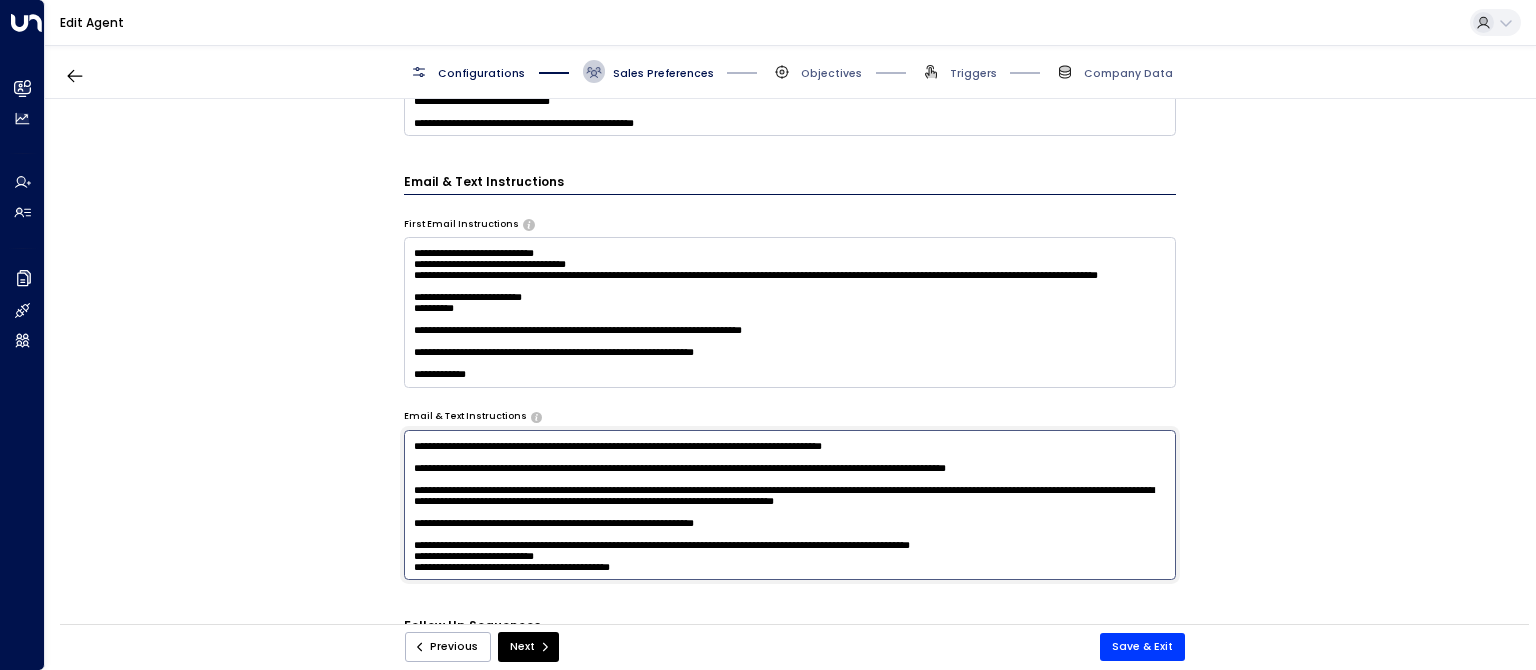 click at bounding box center [790, 505] 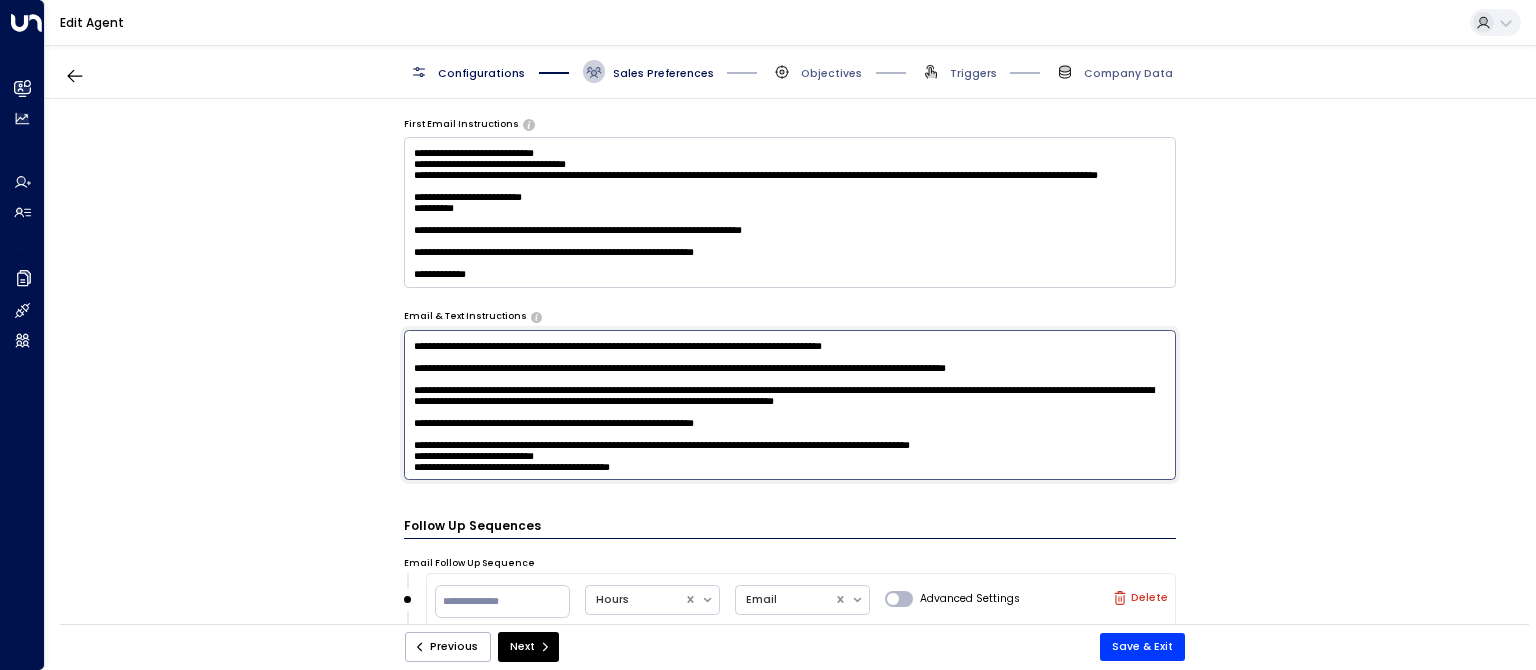 click at bounding box center [790, 405] 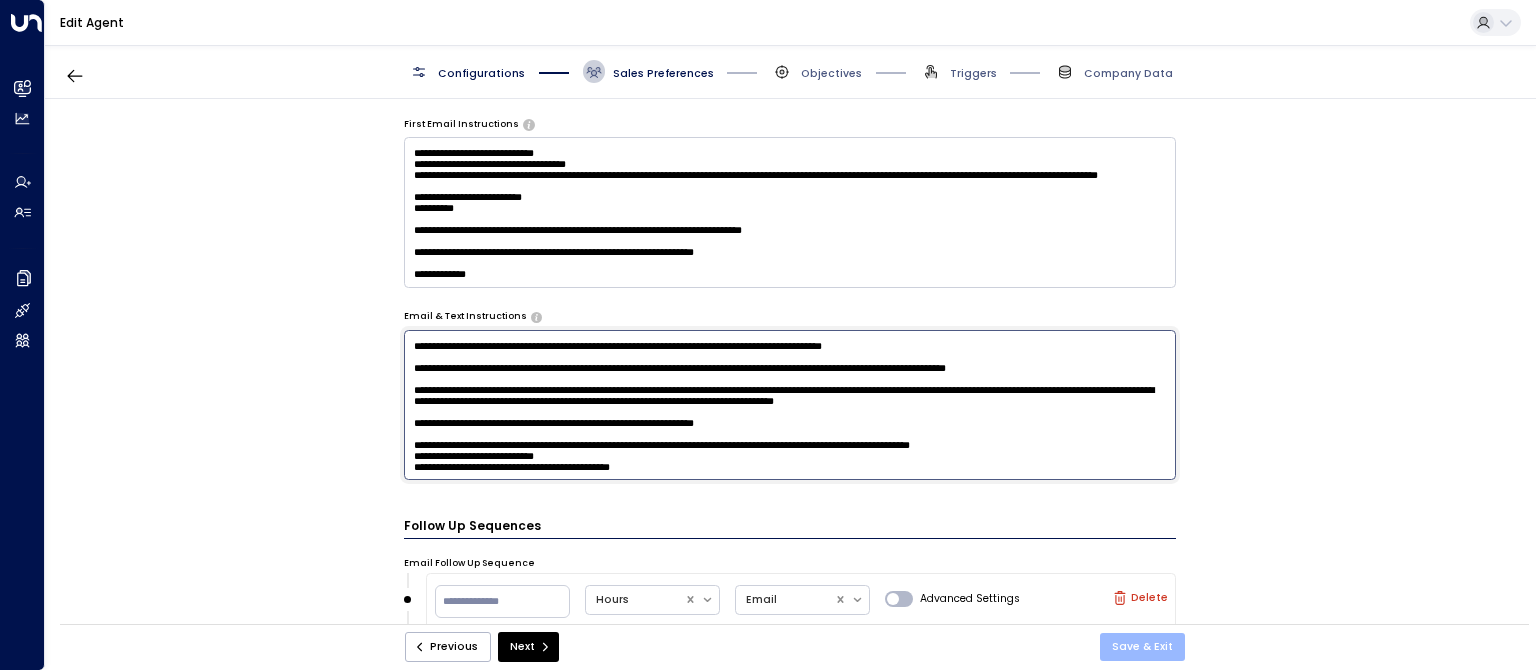 type on "**********" 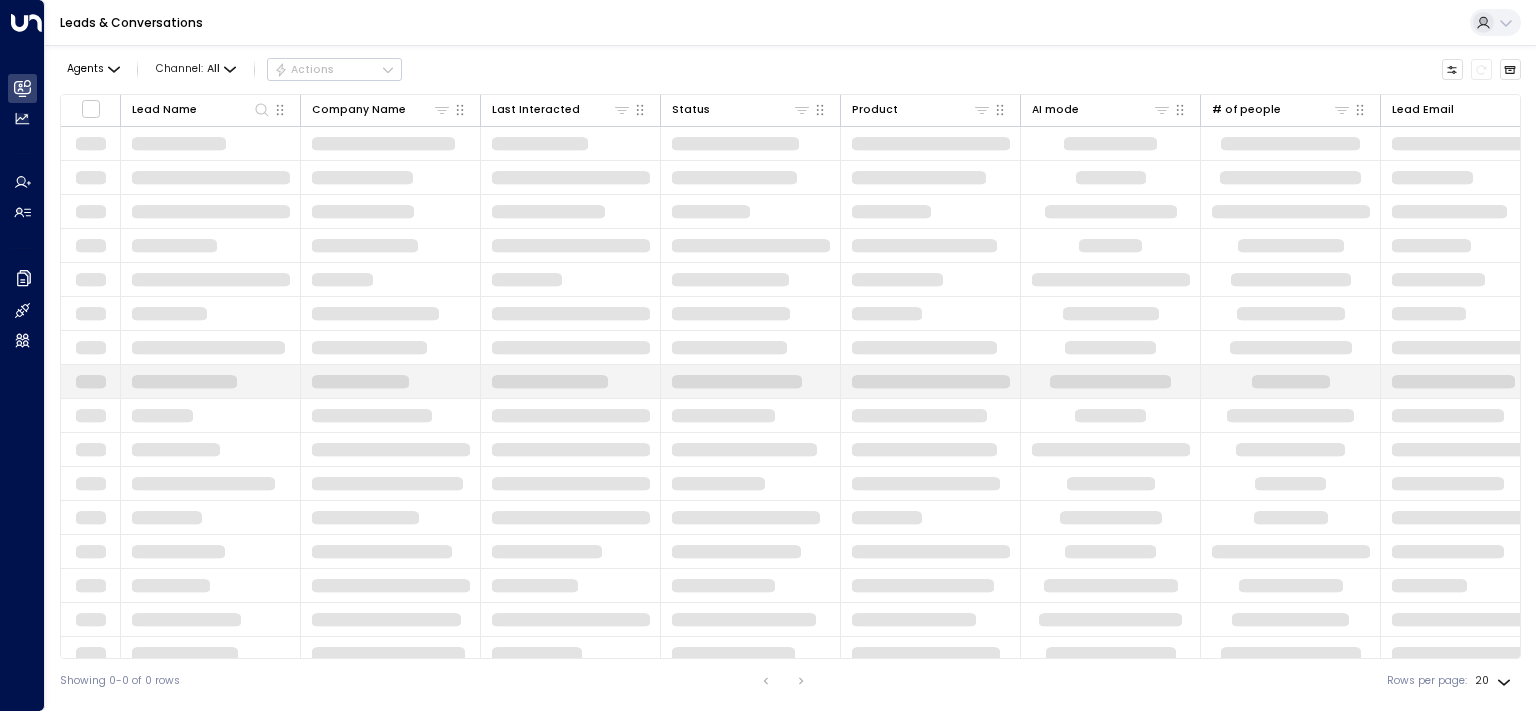 scroll, scrollTop: 0, scrollLeft: 0, axis: both 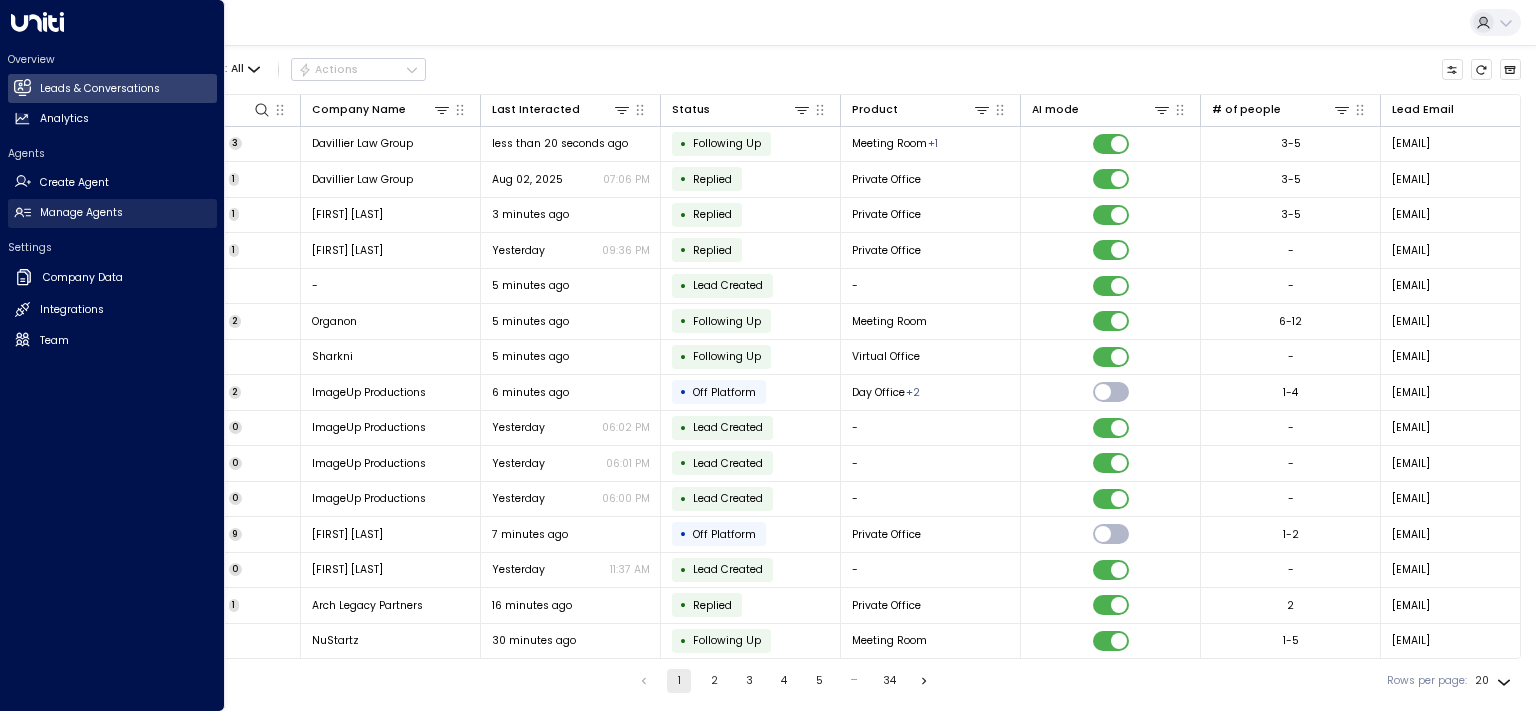 click on "Manage Agents" at bounding box center [81, 213] 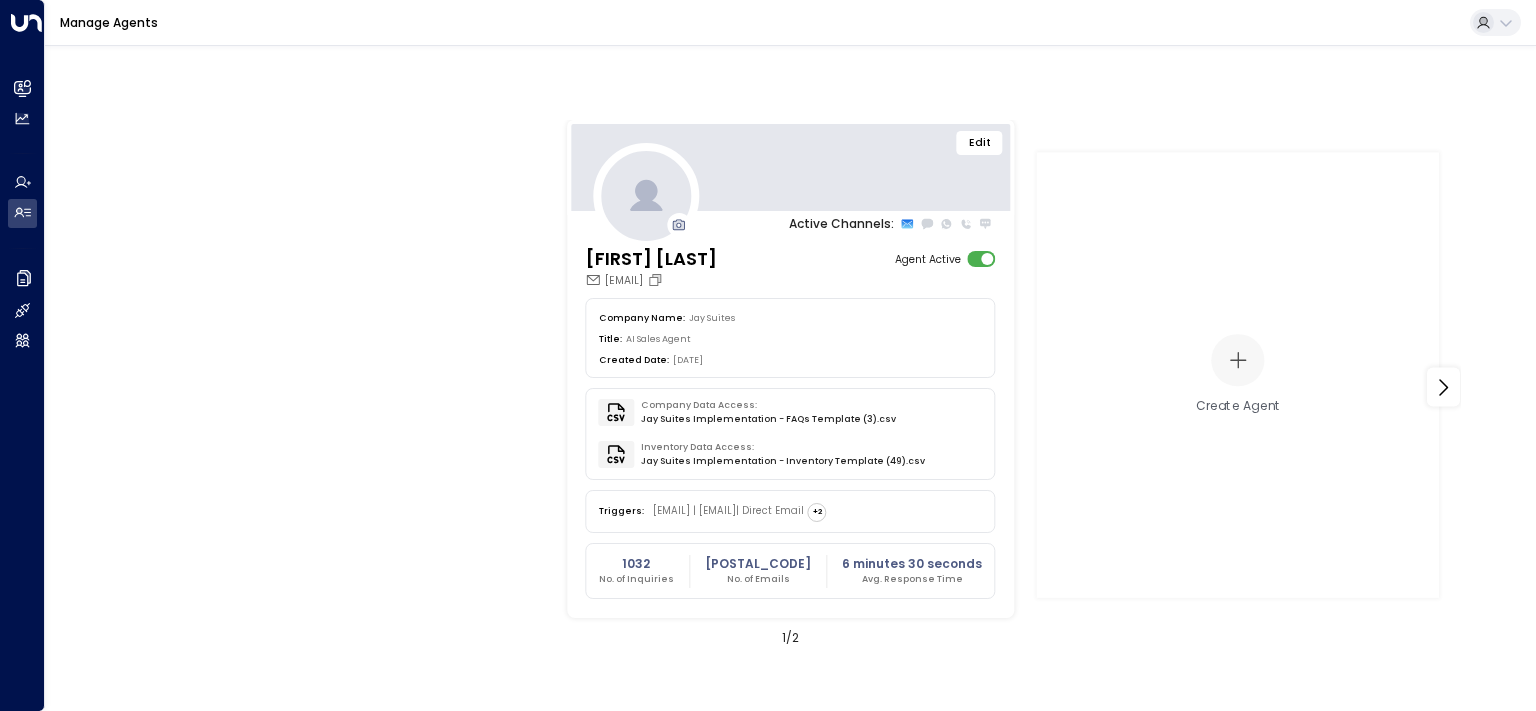 click on "Edit" at bounding box center (980, 143) 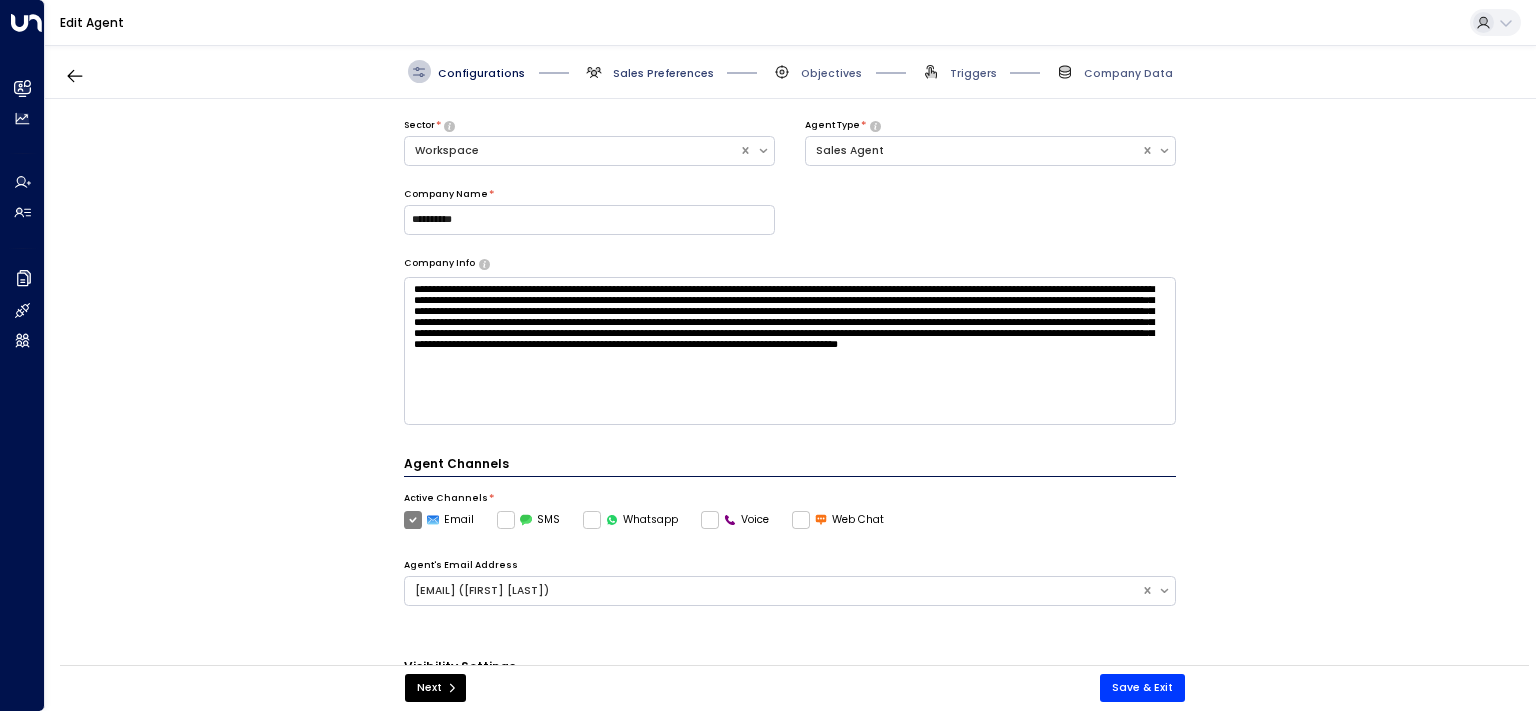 click on "Sales Preferences" at bounding box center (663, 73) 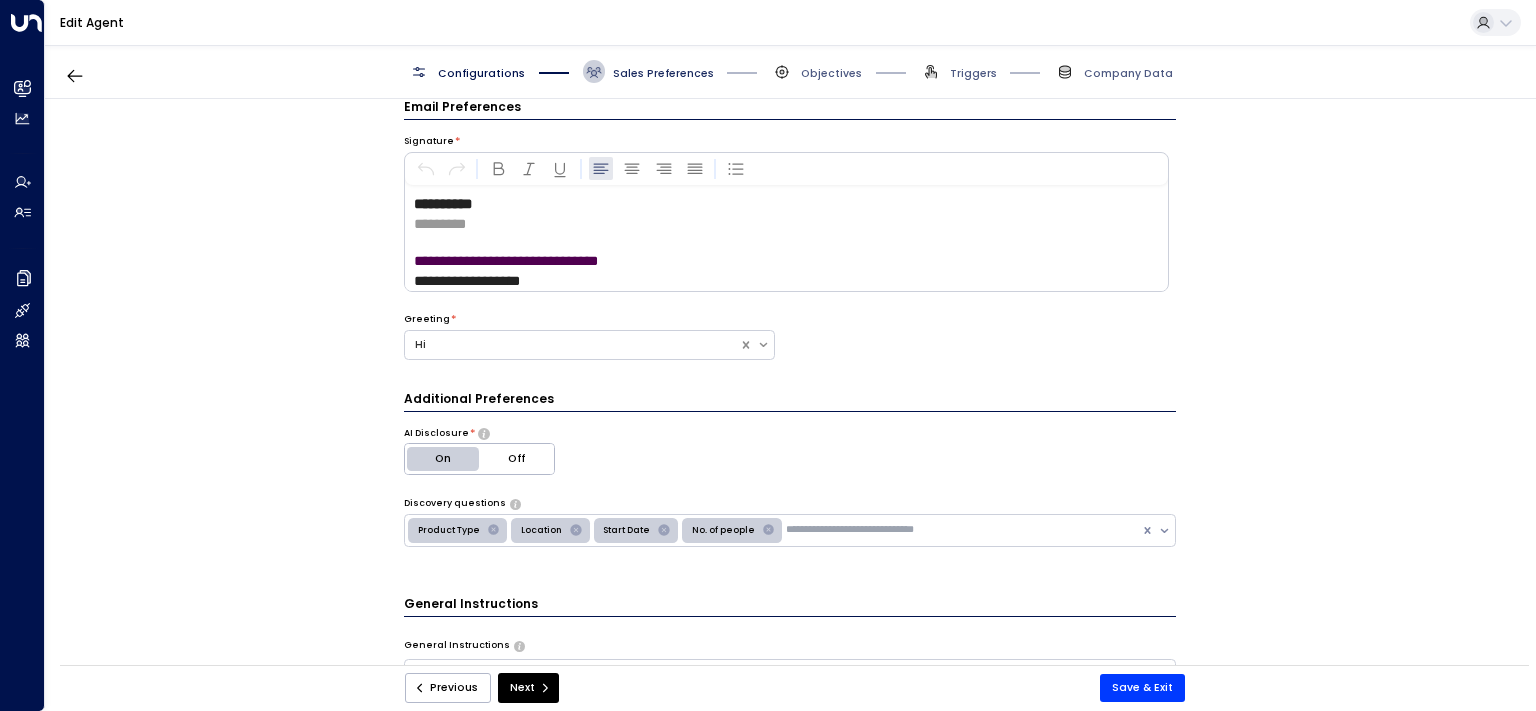 click on "Sales Preferences" at bounding box center (663, 73) 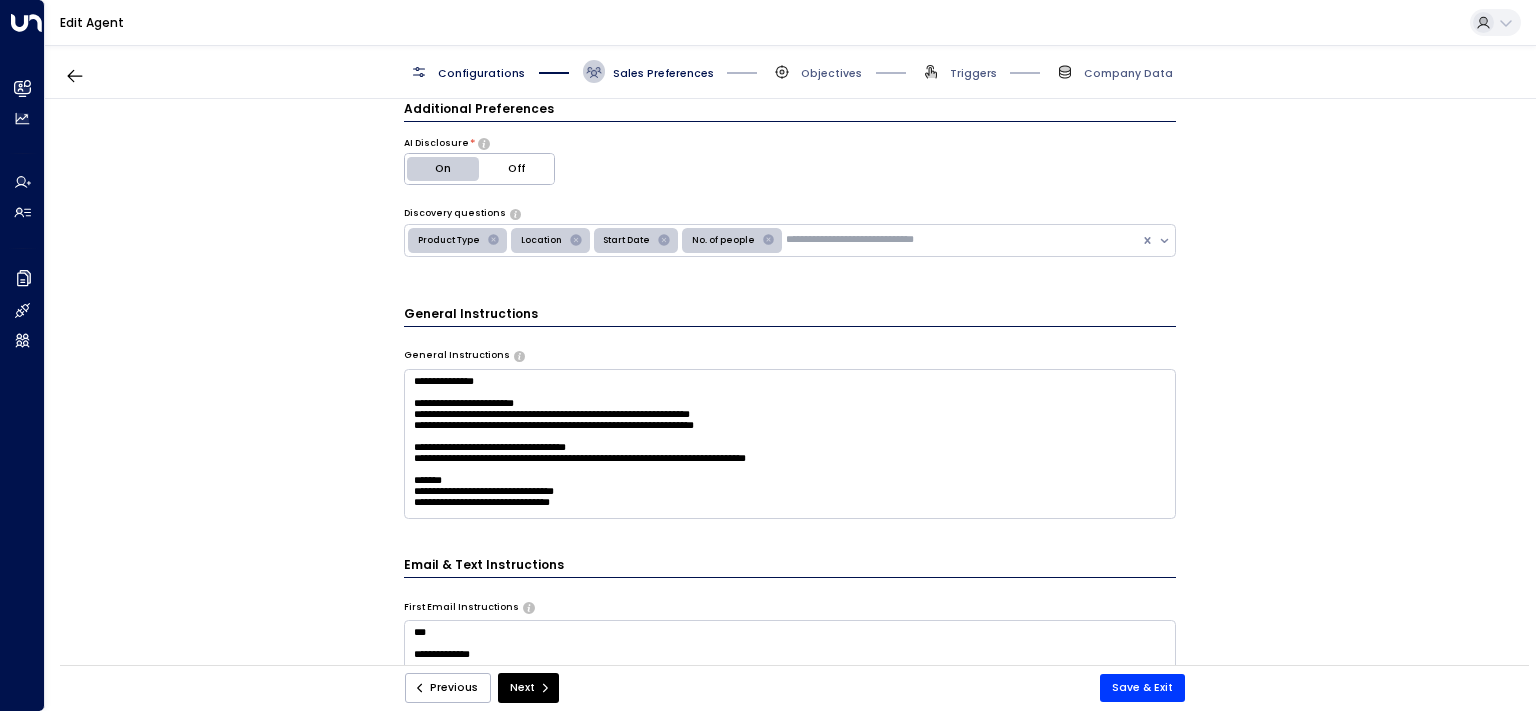scroll, scrollTop: 403, scrollLeft: 0, axis: vertical 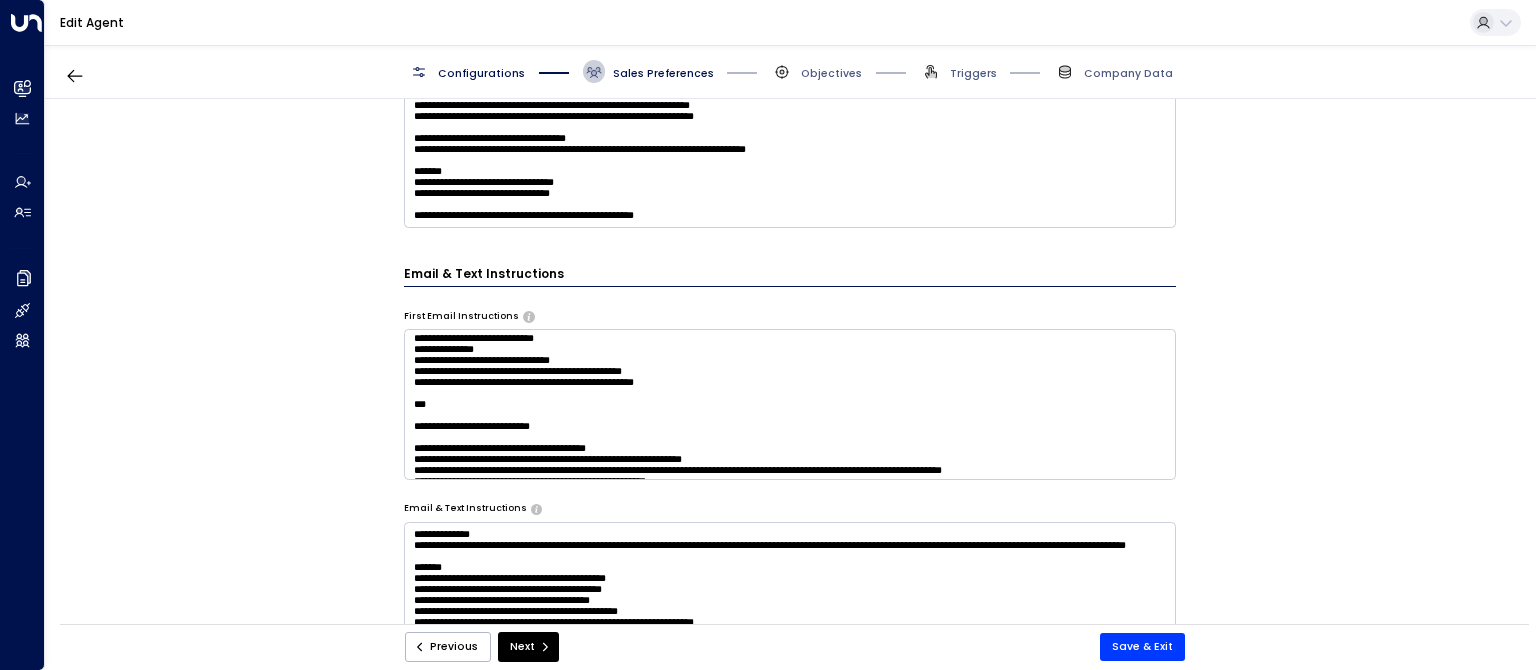 click at bounding box center (790, 404) 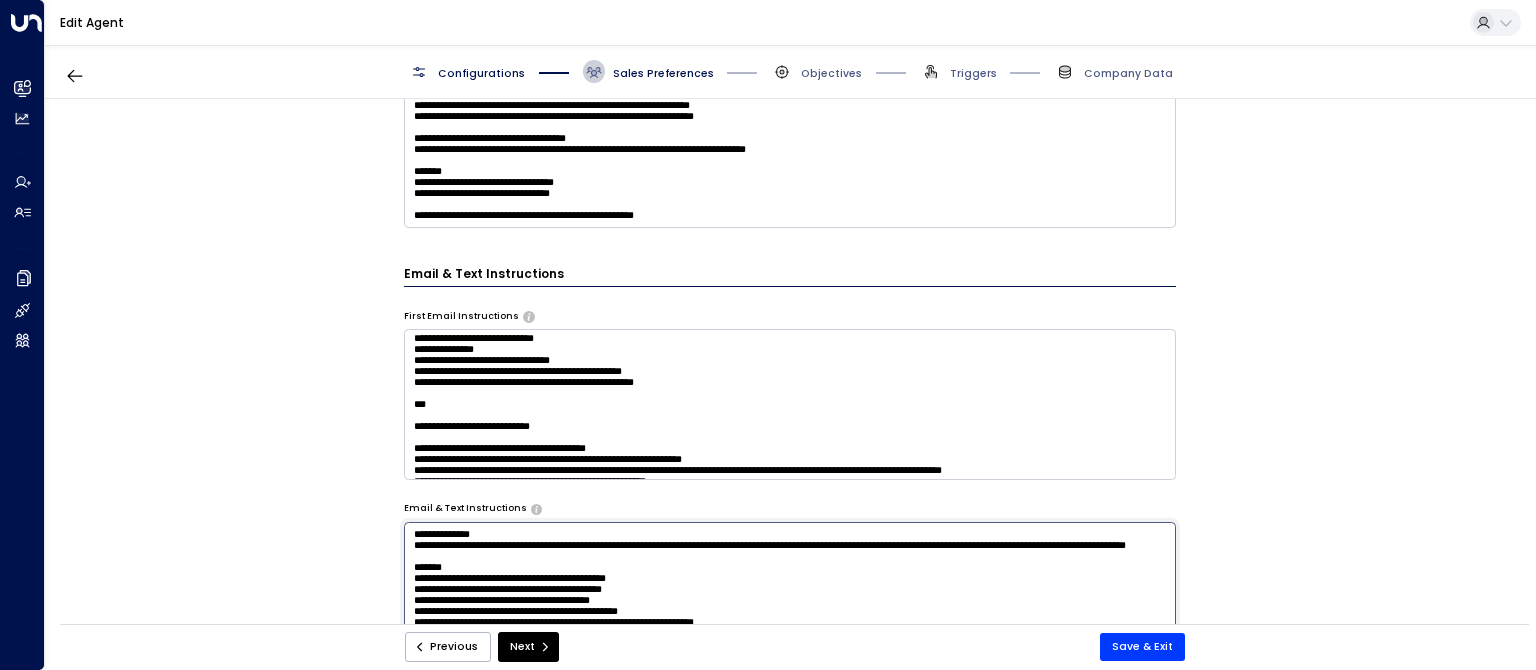 click at bounding box center (790, 597) 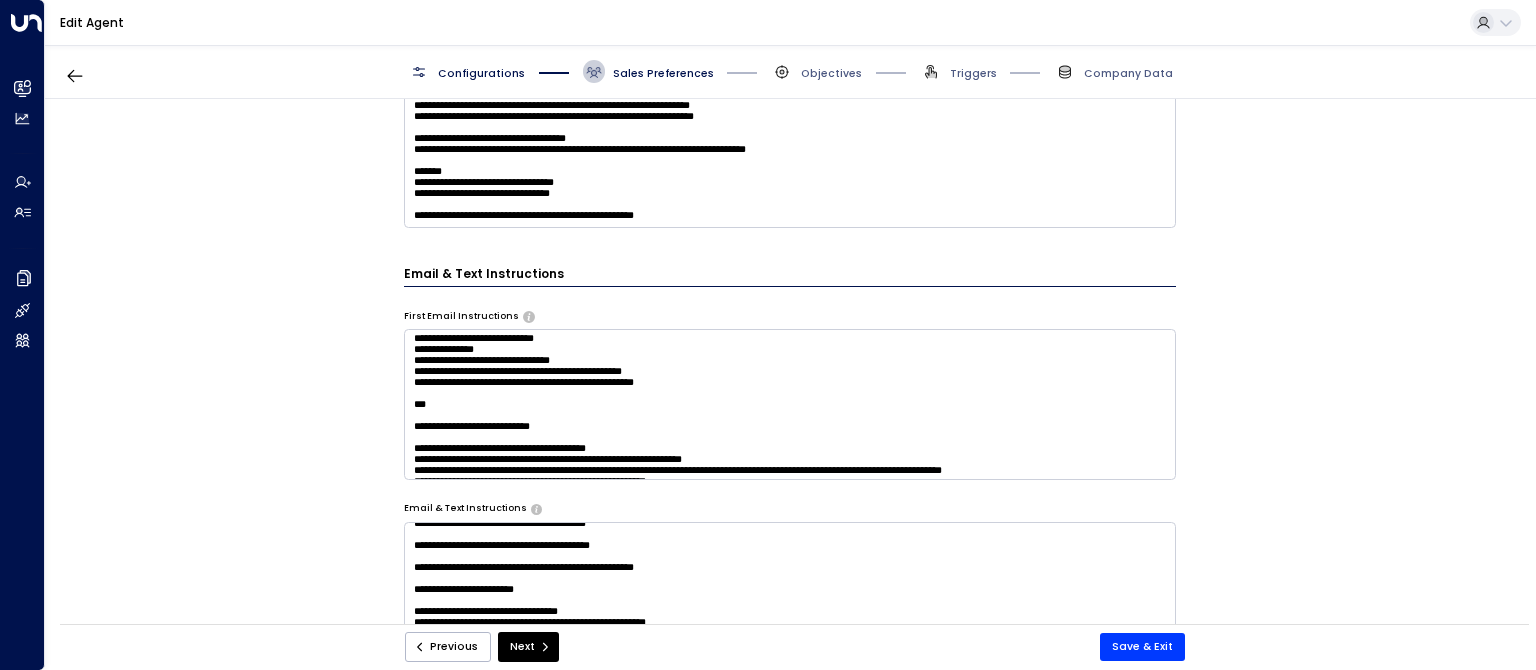scroll, scrollTop: 182, scrollLeft: 0, axis: vertical 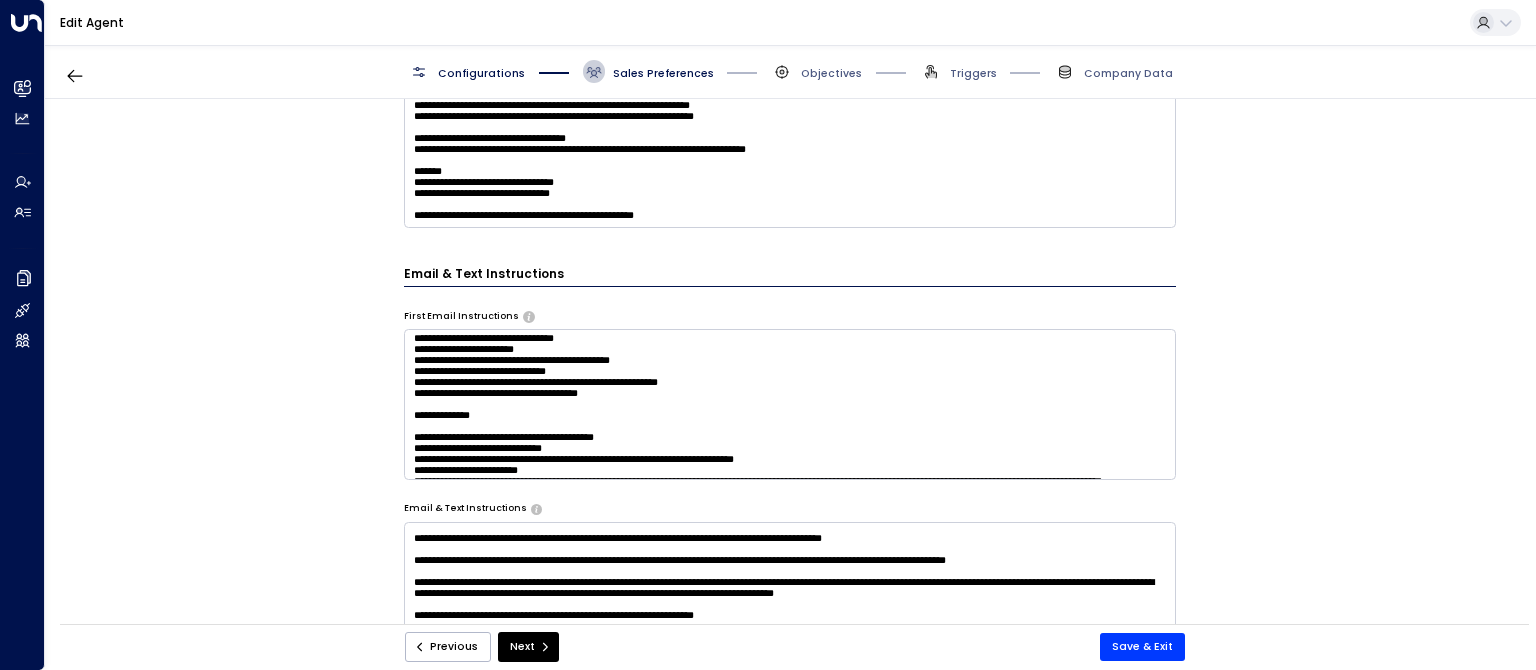click at bounding box center [790, 597] 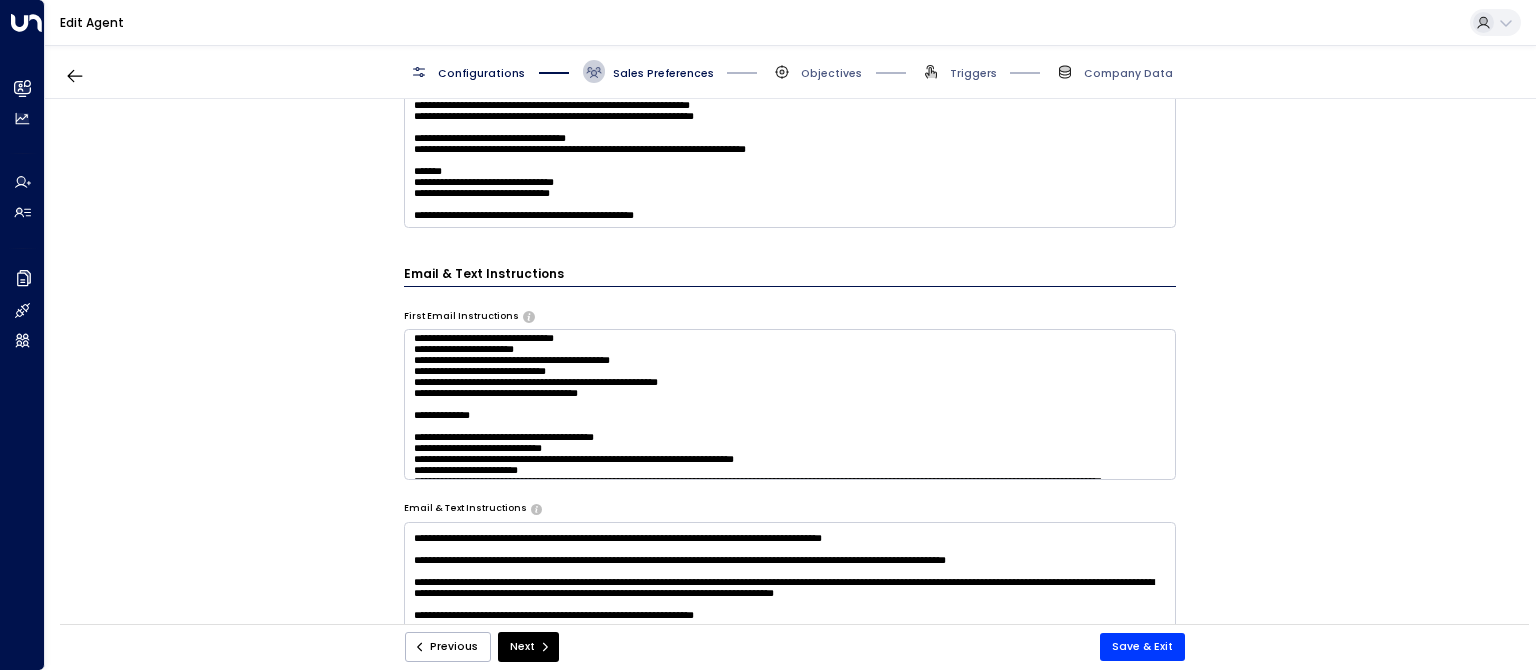 scroll, scrollTop: 2417, scrollLeft: 0, axis: vertical 